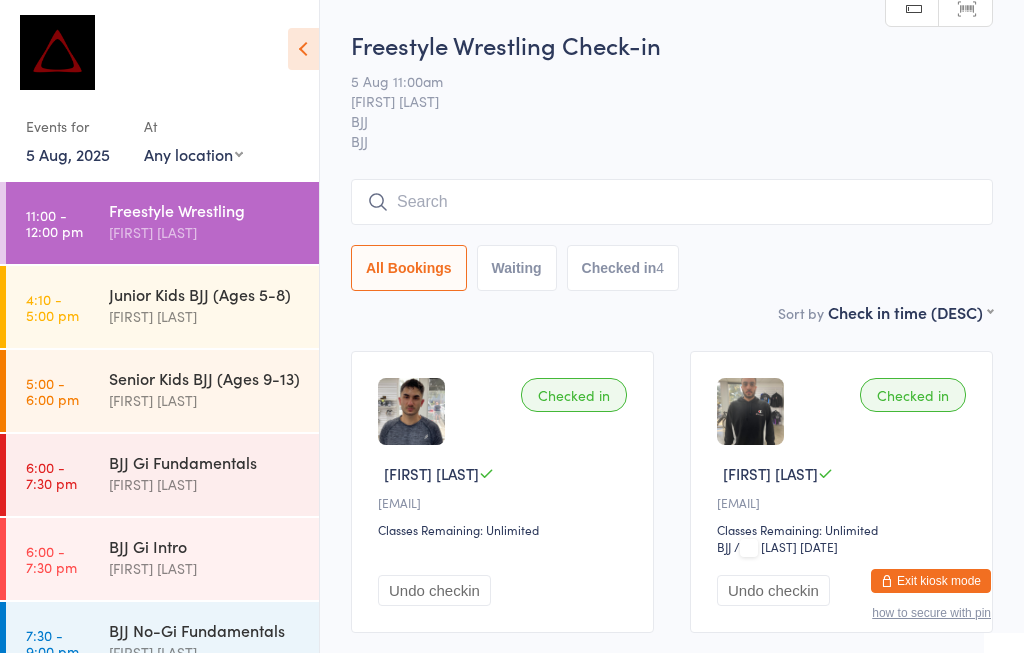 scroll, scrollTop: 278, scrollLeft: 0, axis: vertical 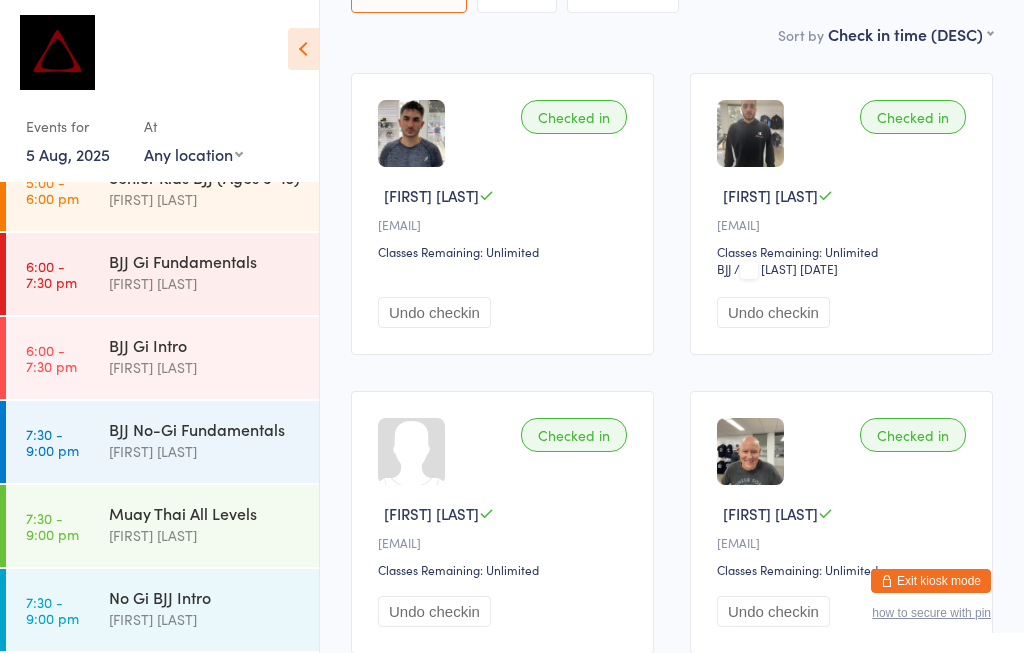 click on "BJJ Gi Fundamentals" at bounding box center [205, 261] 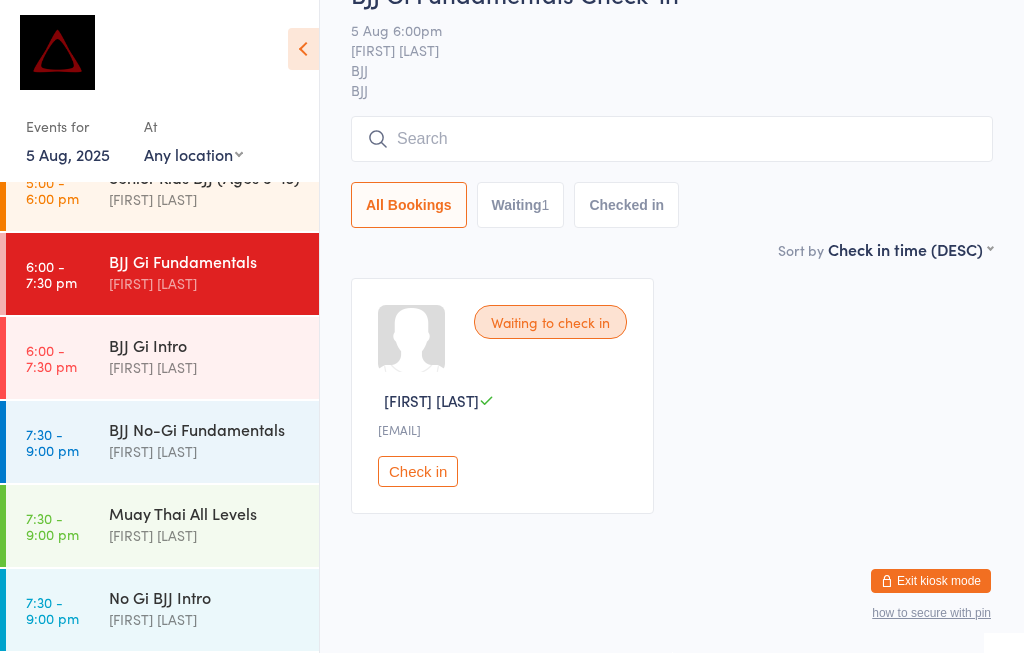 click on "[LOCATION]" at bounding box center [193, 154] 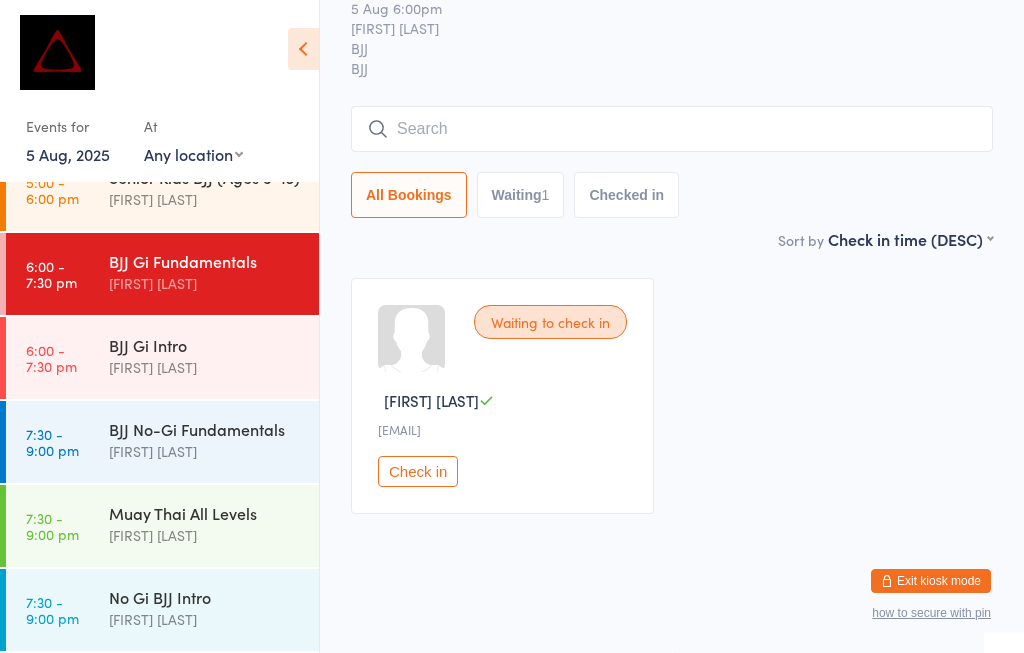 click at bounding box center (672, 129) 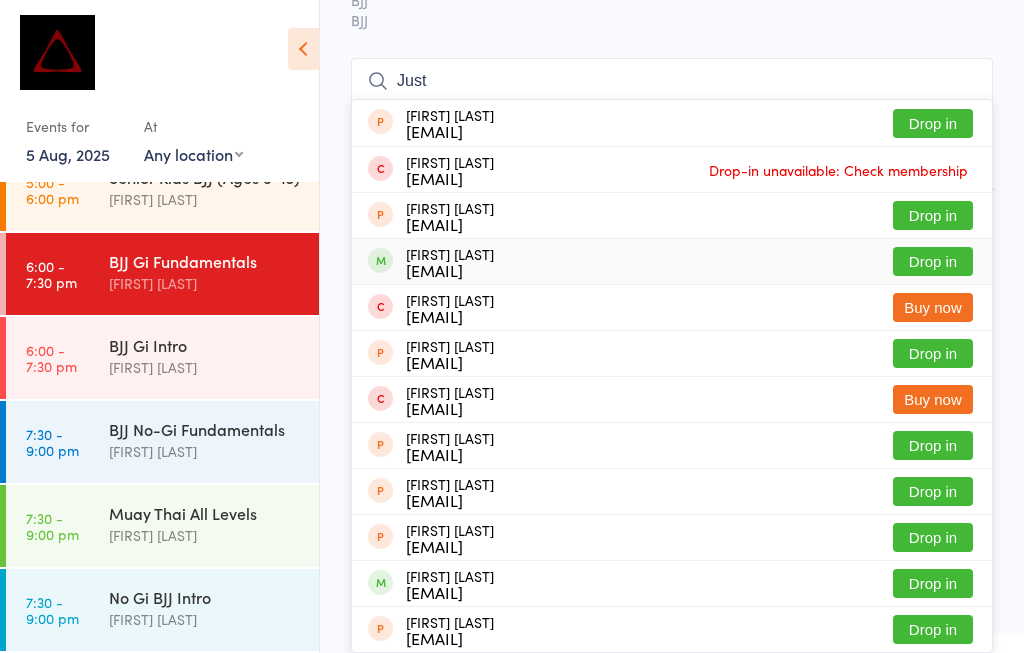 type on "Just" 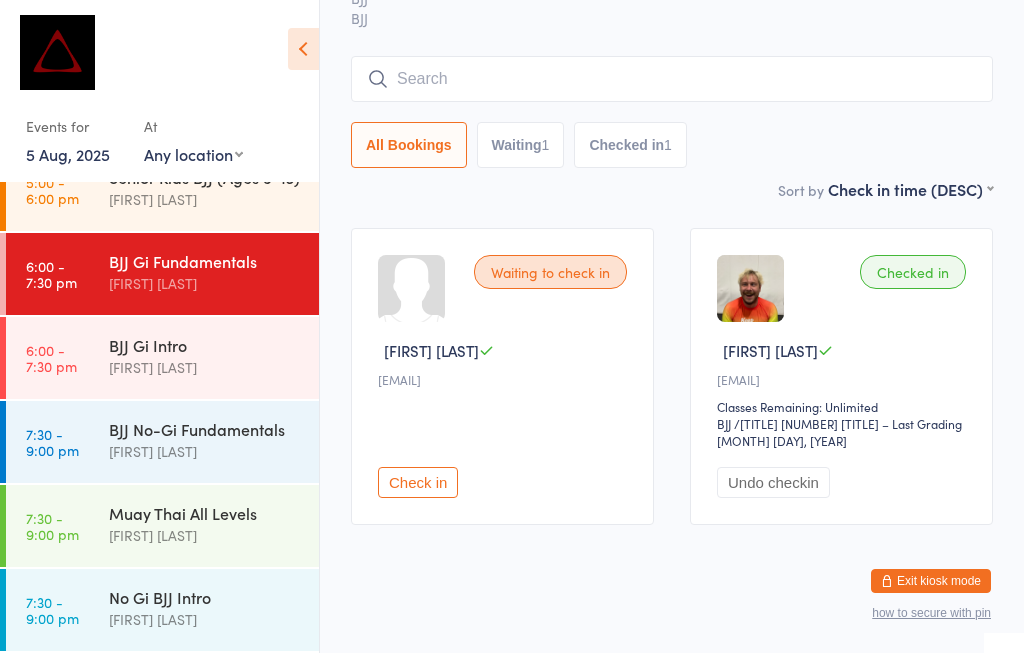 scroll, scrollTop: 114, scrollLeft: 0, axis: vertical 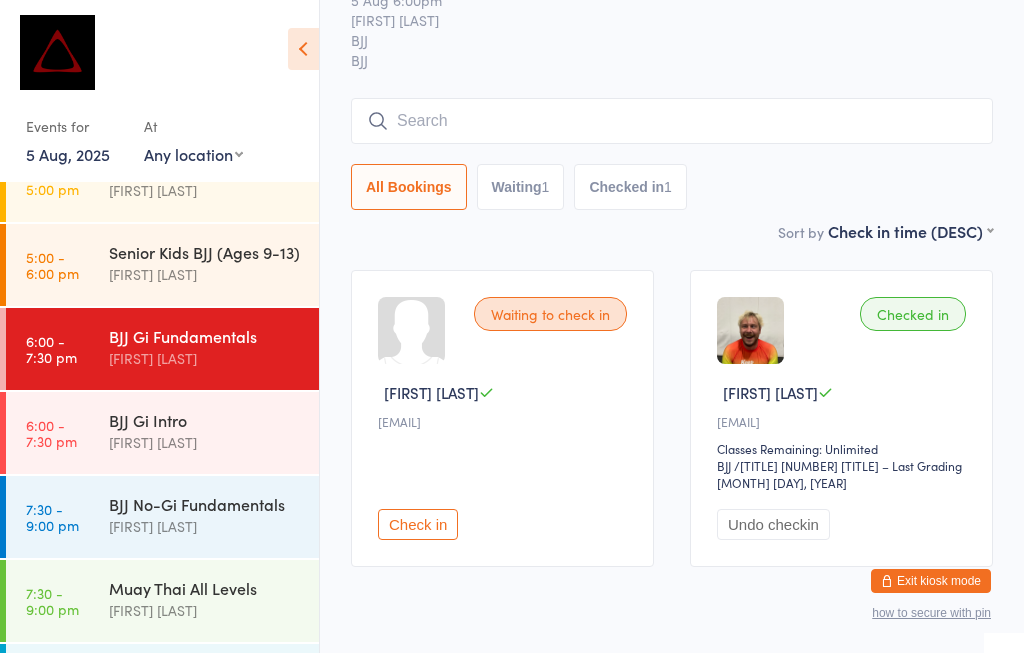 click at bounding box center [672, 121] 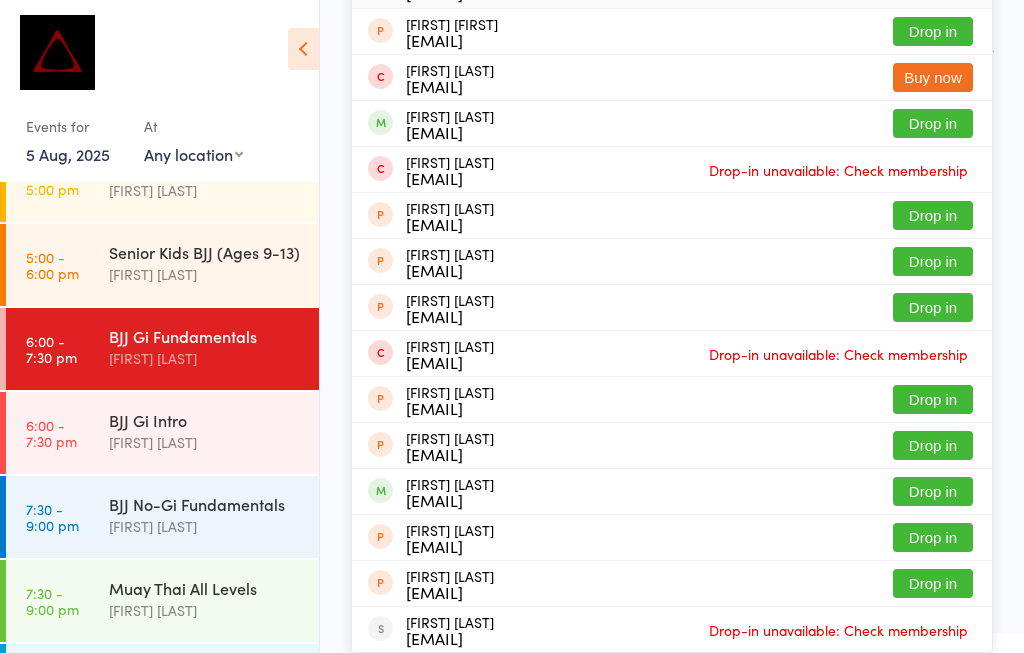 scroll, scrollTop: 299, scrollLeft: 0, axis: vertical 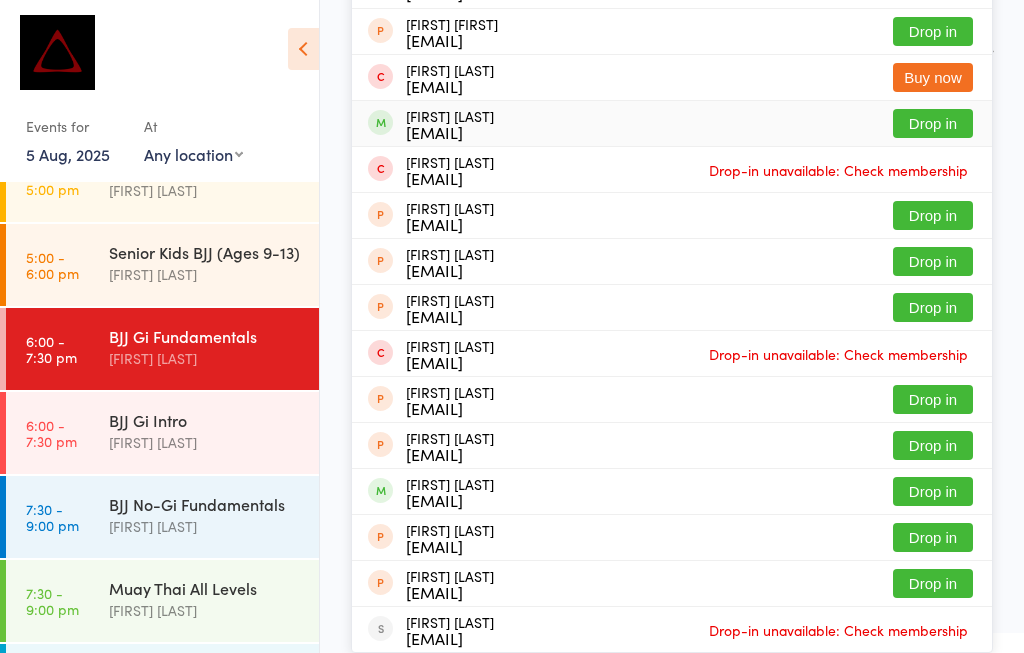 type on "Michael" 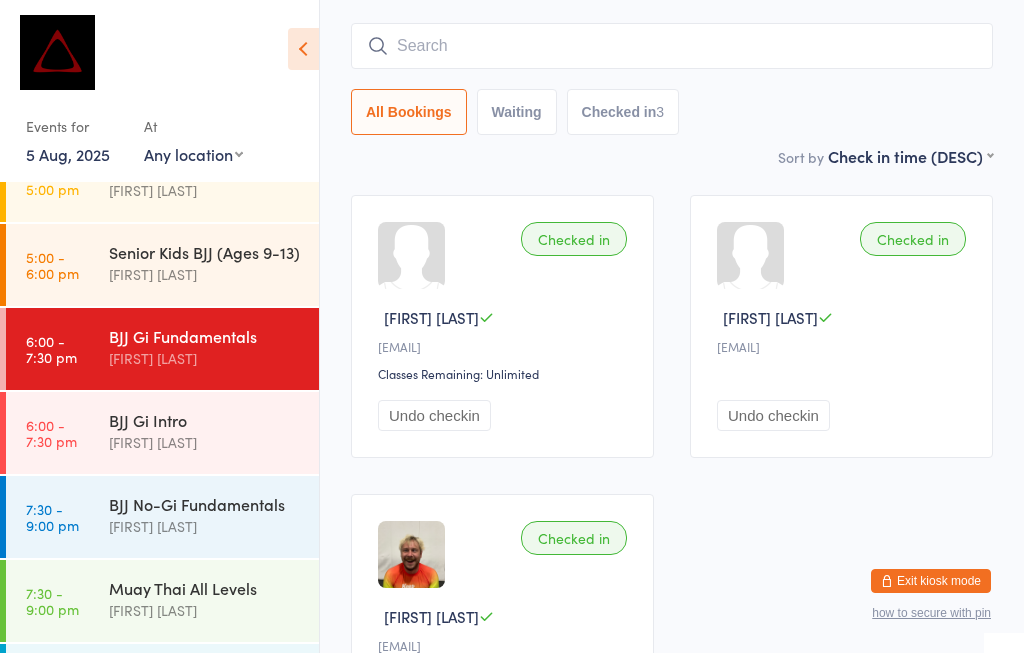 scroll, scrollTop: 152, scrollLeft: 0, axis: vertical 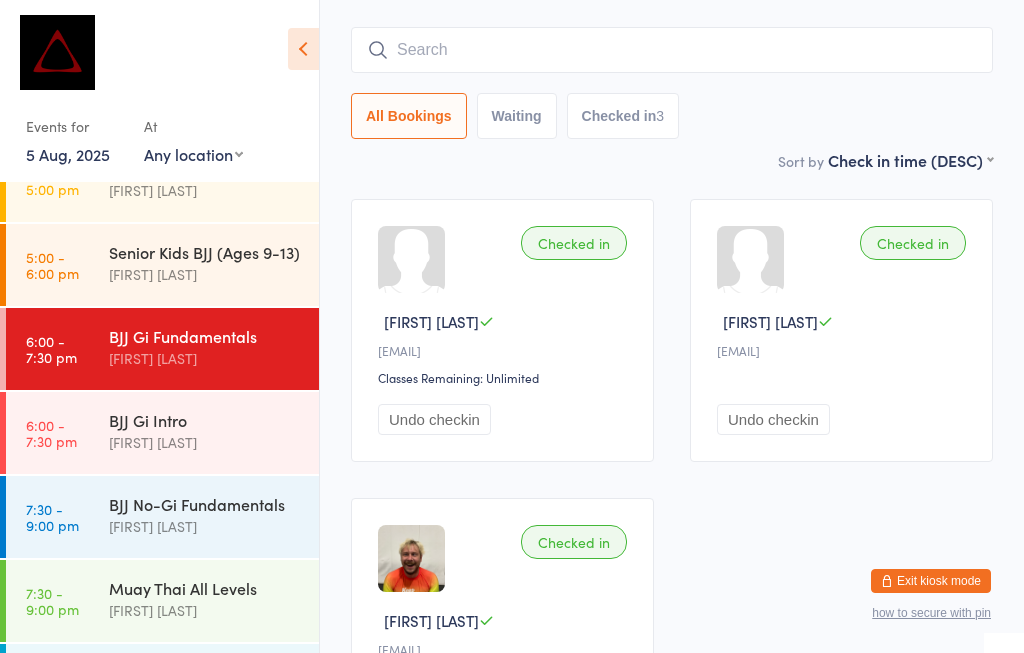 click at bounding box center [672, 50] 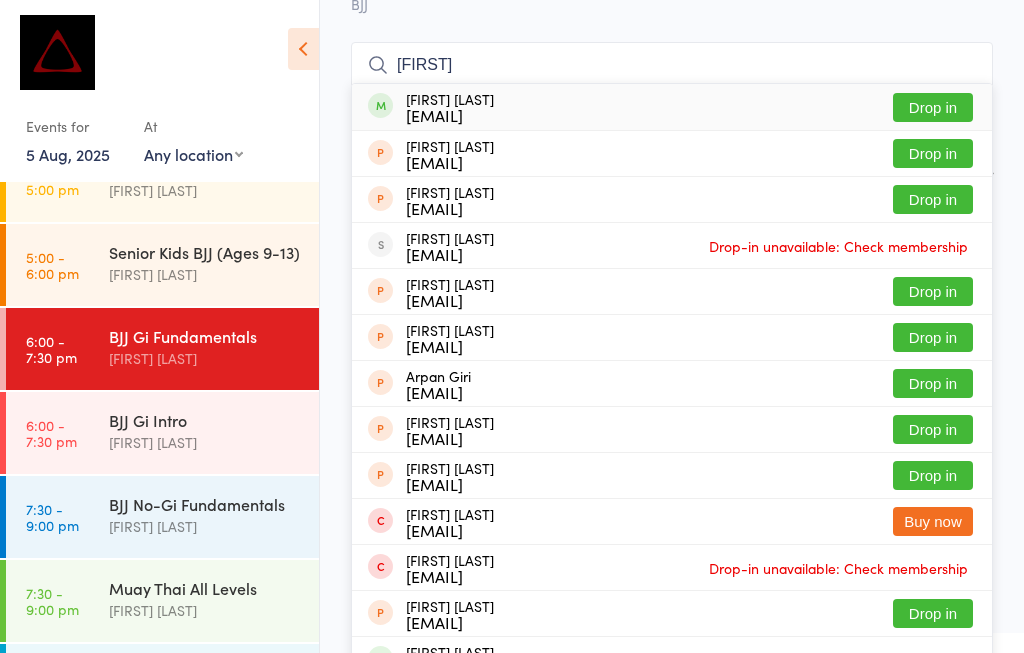 scroll, scrollTop: 133, scrollLeft: 0, axis: vertical 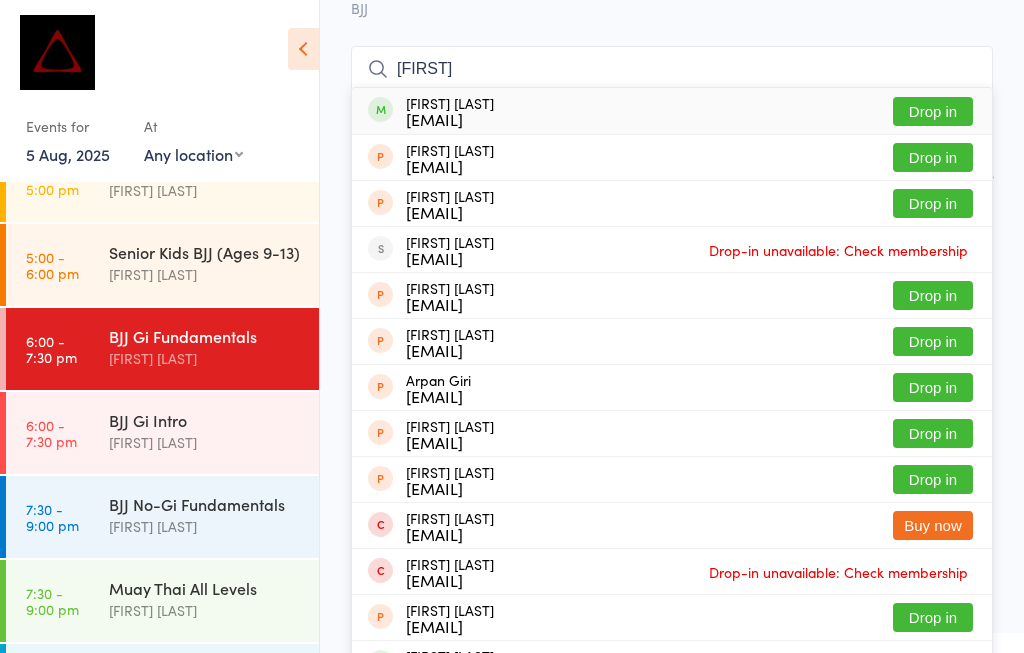 type on "[FIRST]" 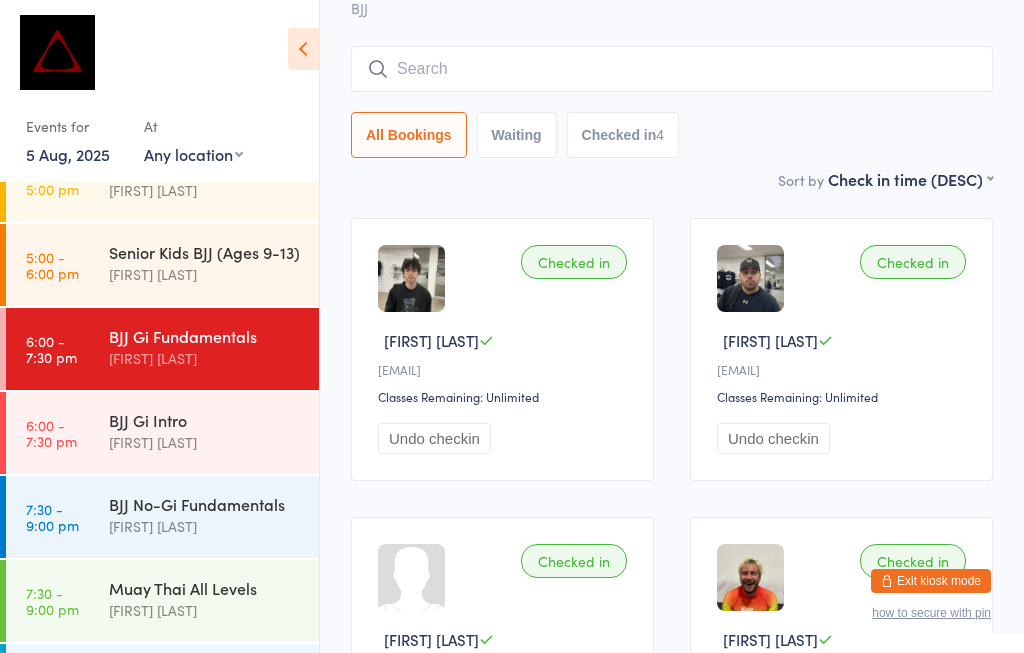 click at bounding box center (672, 69) 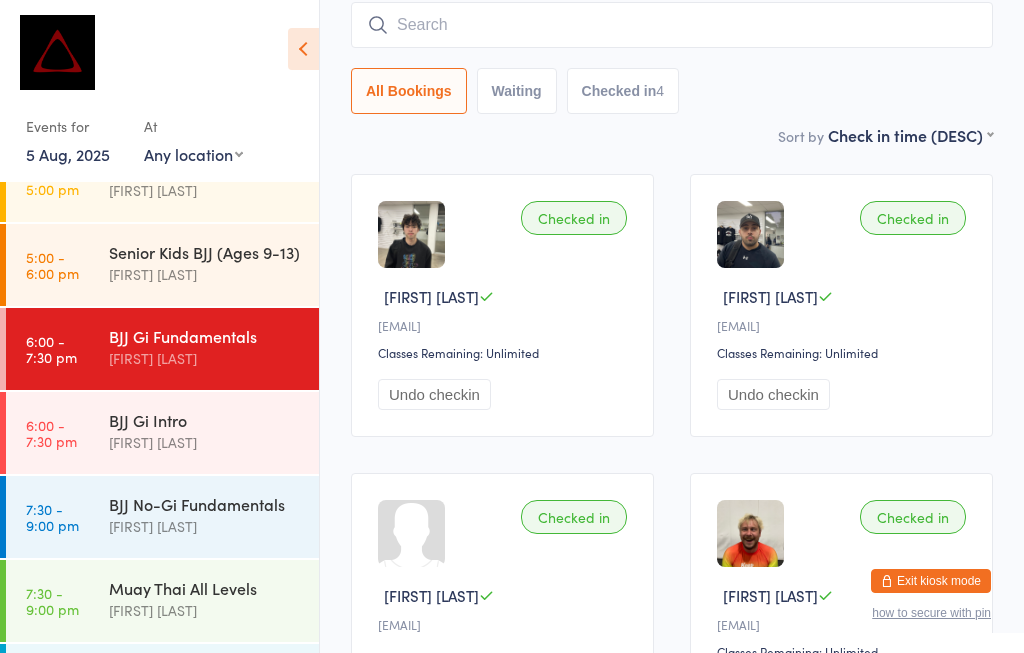 scroll, scrollTop: 181, scrollLeft: 0, axis: vertical 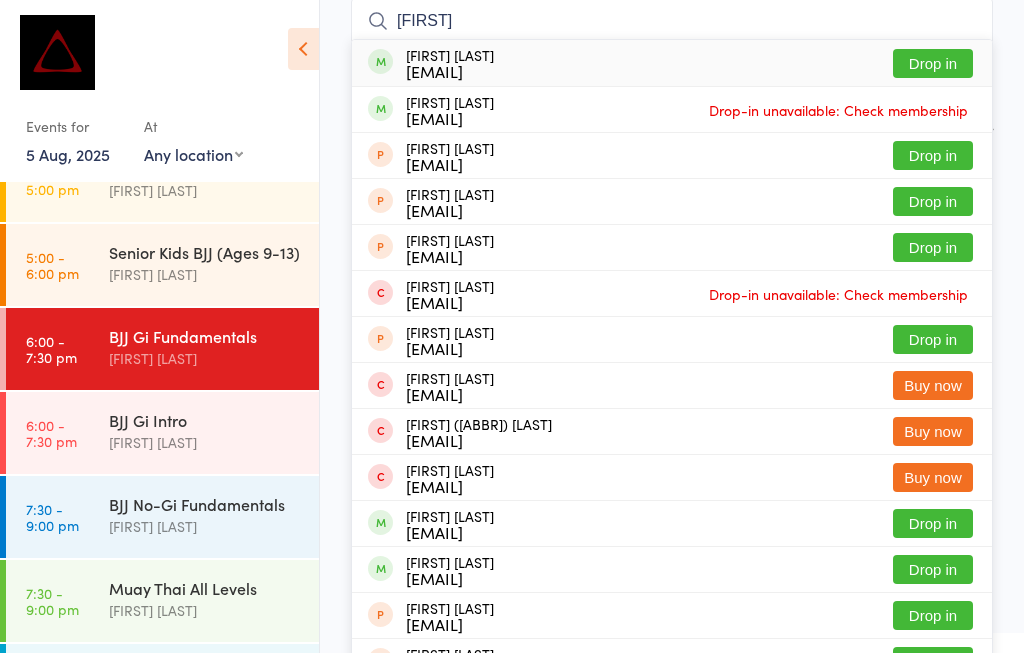 type on "[FIRST]" 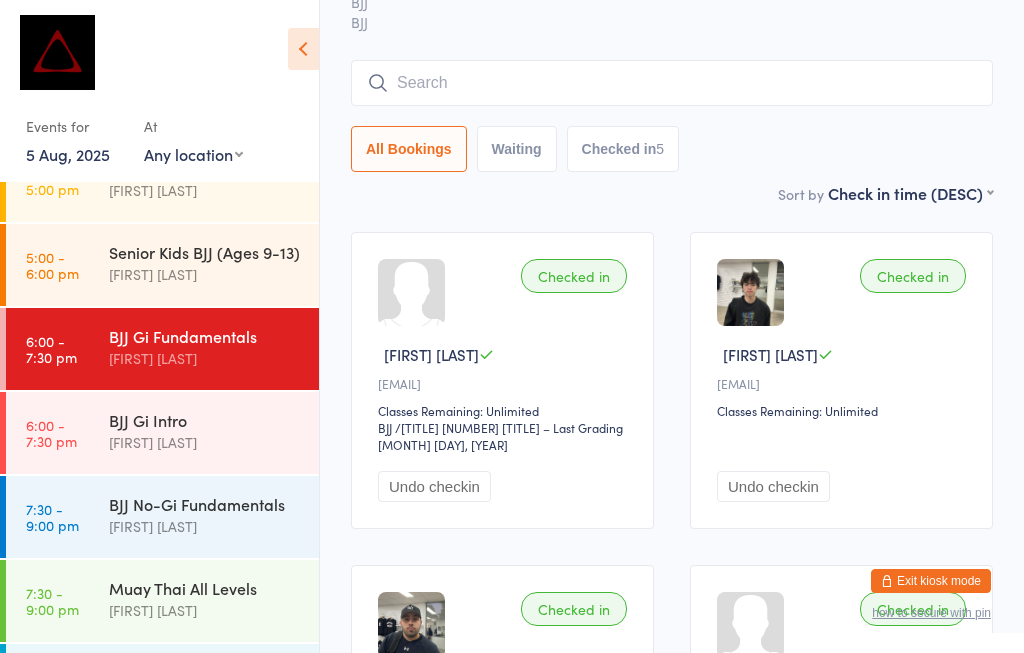 scroll, scrollTop: 105, scrollLeft: 0, axis: vertical 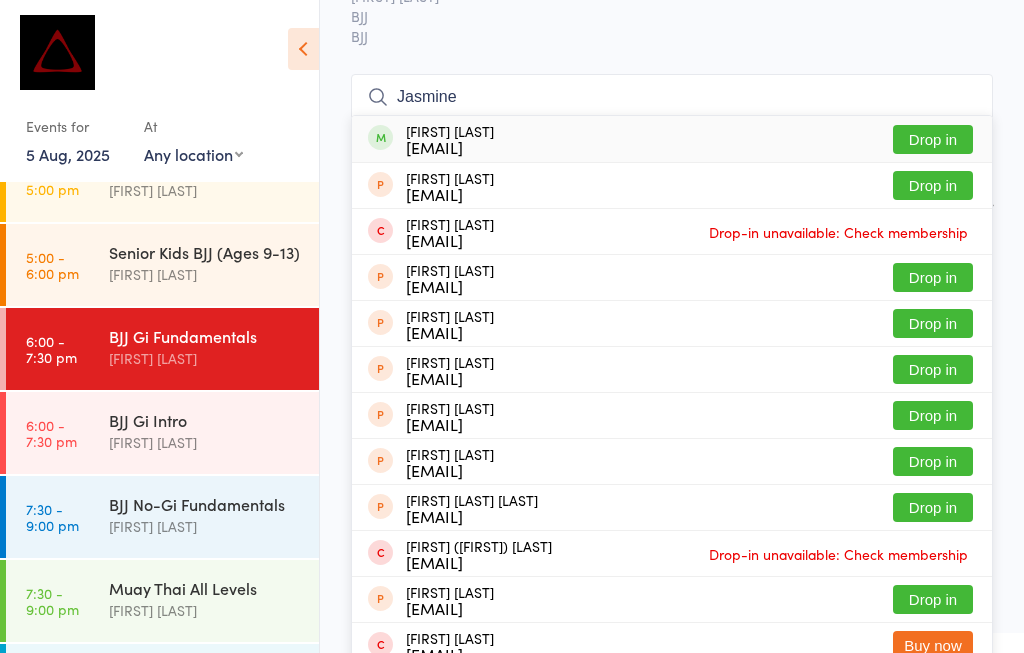 type on "Jasmine" 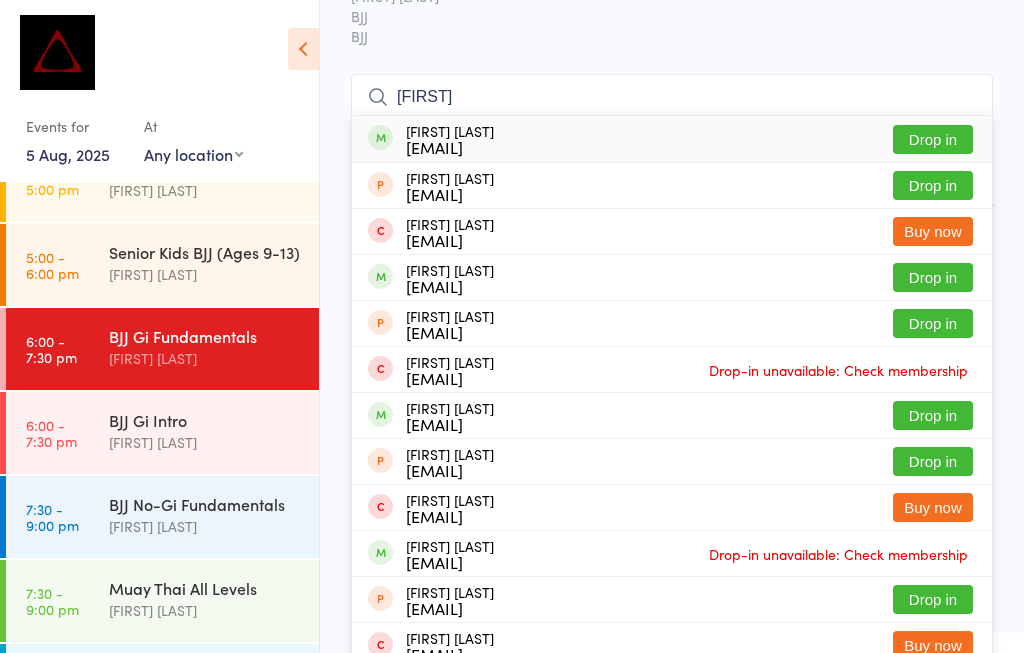 type on "[FIRST]" 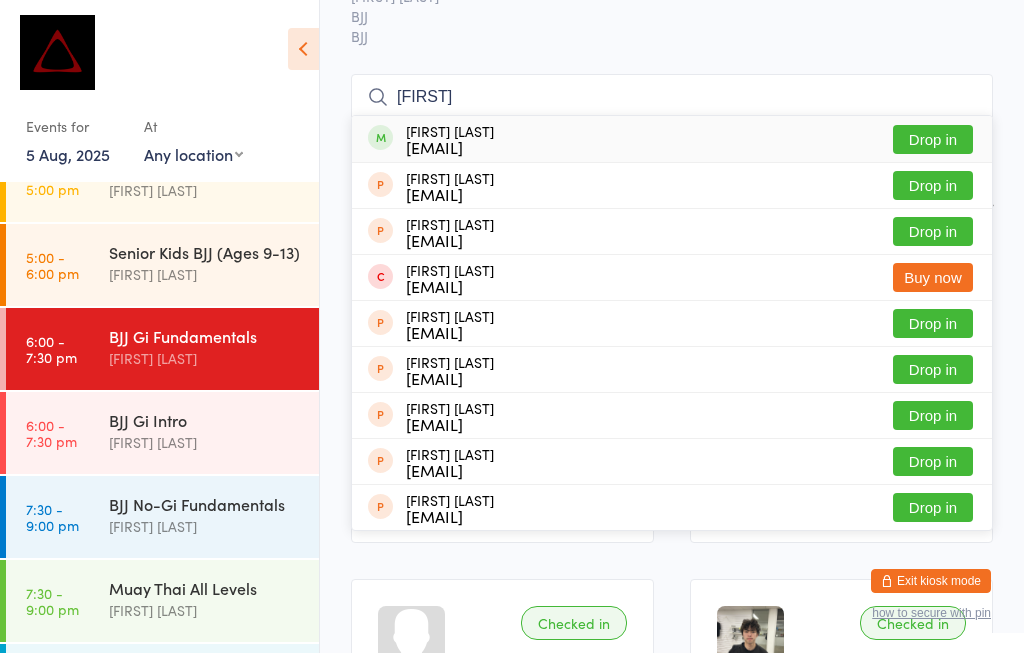 type on "[FIRST]" 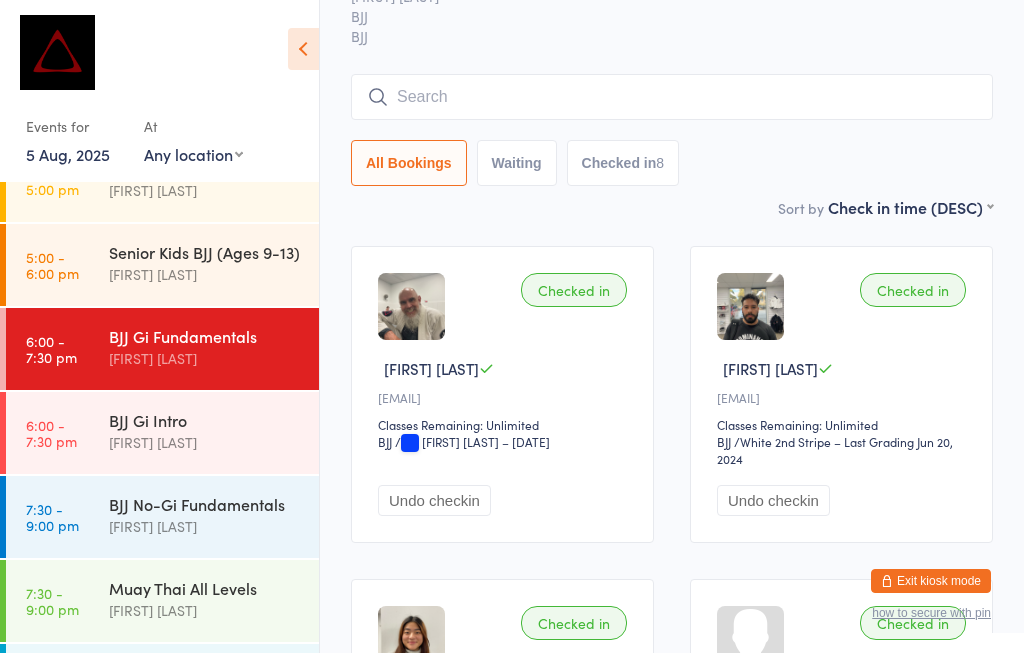 scroll, scrollTop: 201, scrollLeft: 0, axis: vertical 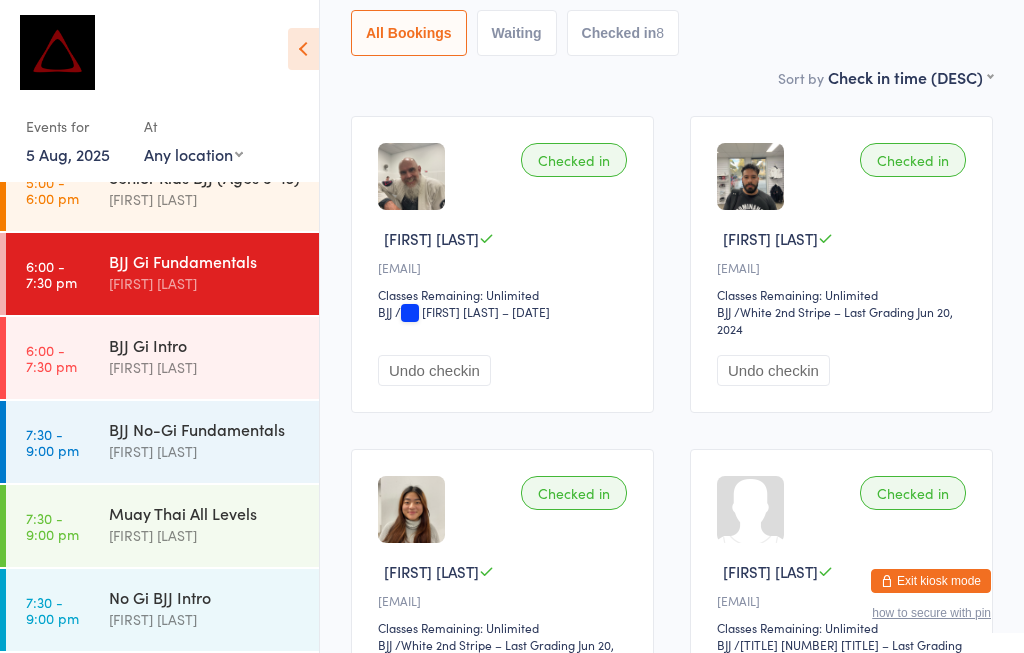 click on "BJJ Gi Fundamentals" at bounding box center (205, 261) 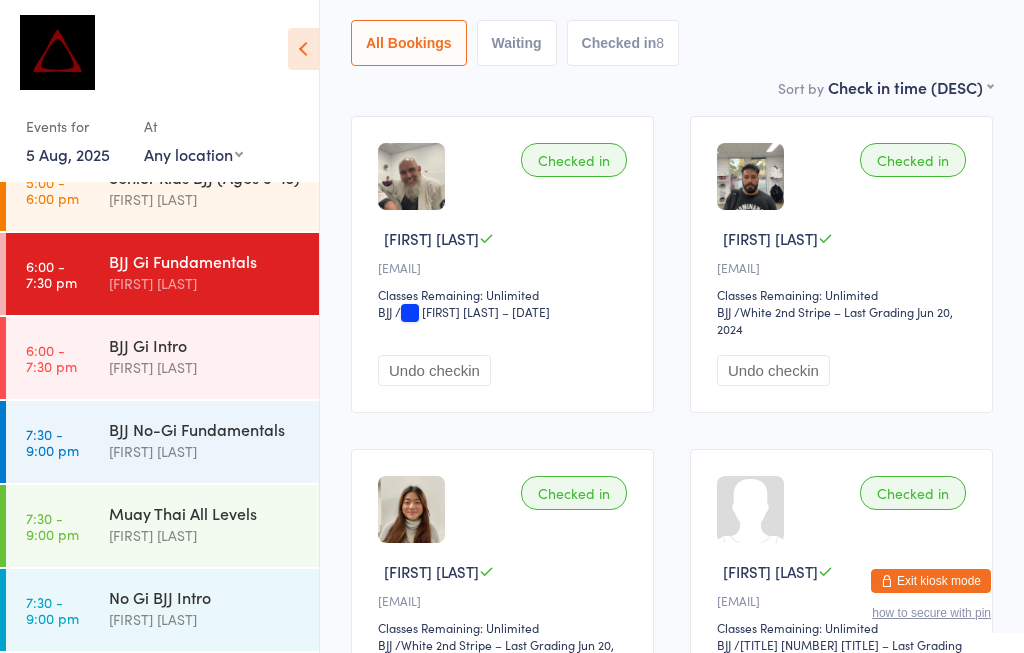 scroll, scrollTop: 0, scrollLeft: 0, axis: both 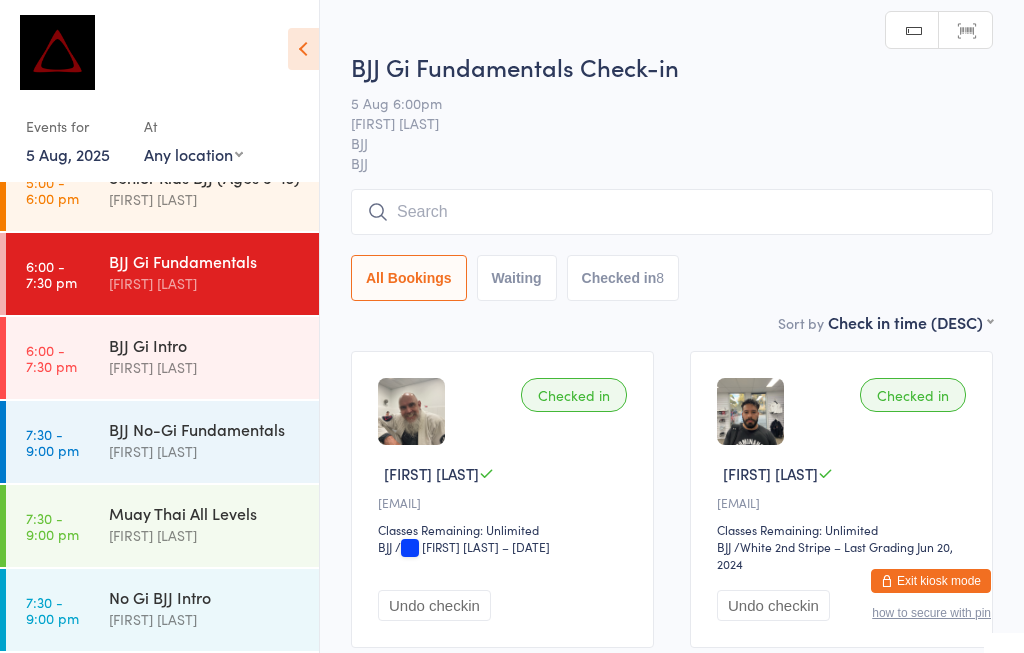 click at bounding box center (672, 212) 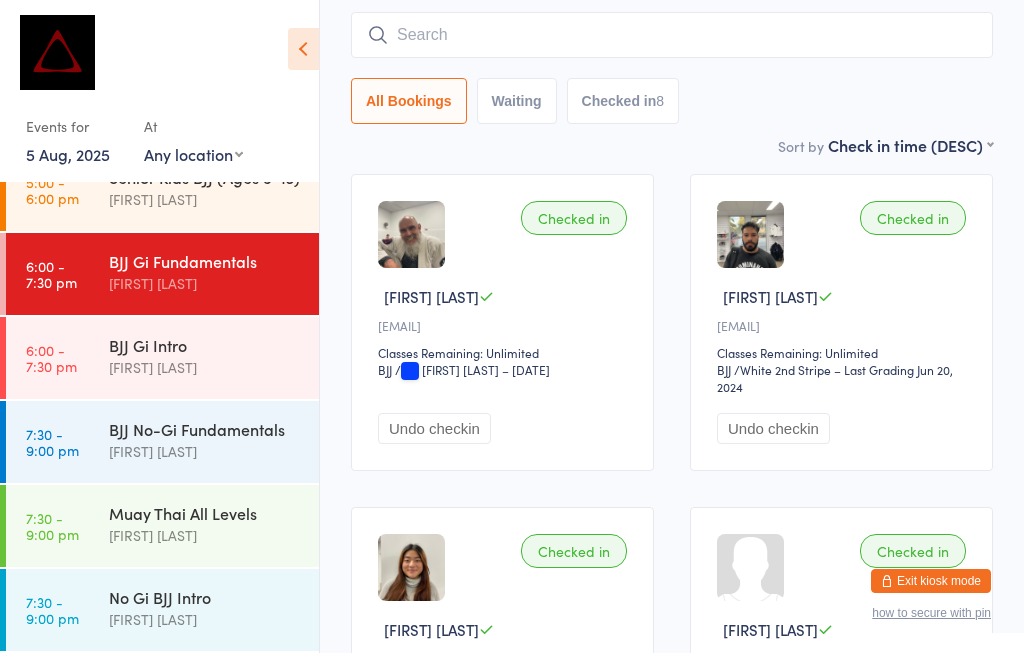 scroll, scrollTop: 191, scrollLeft: 0, axis: vertical 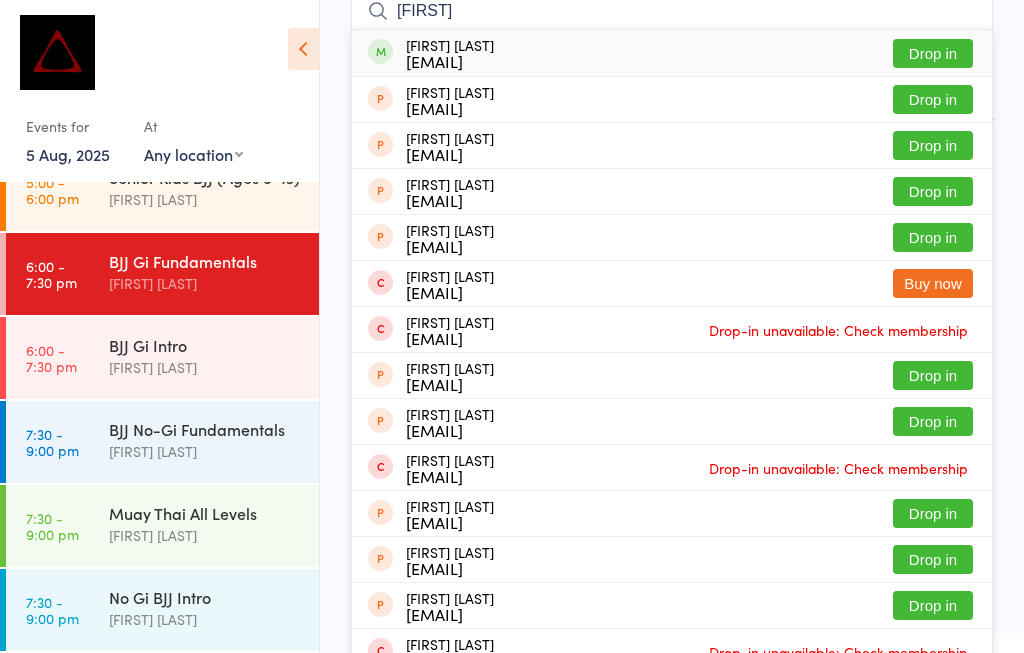 type on "[FIRST]" 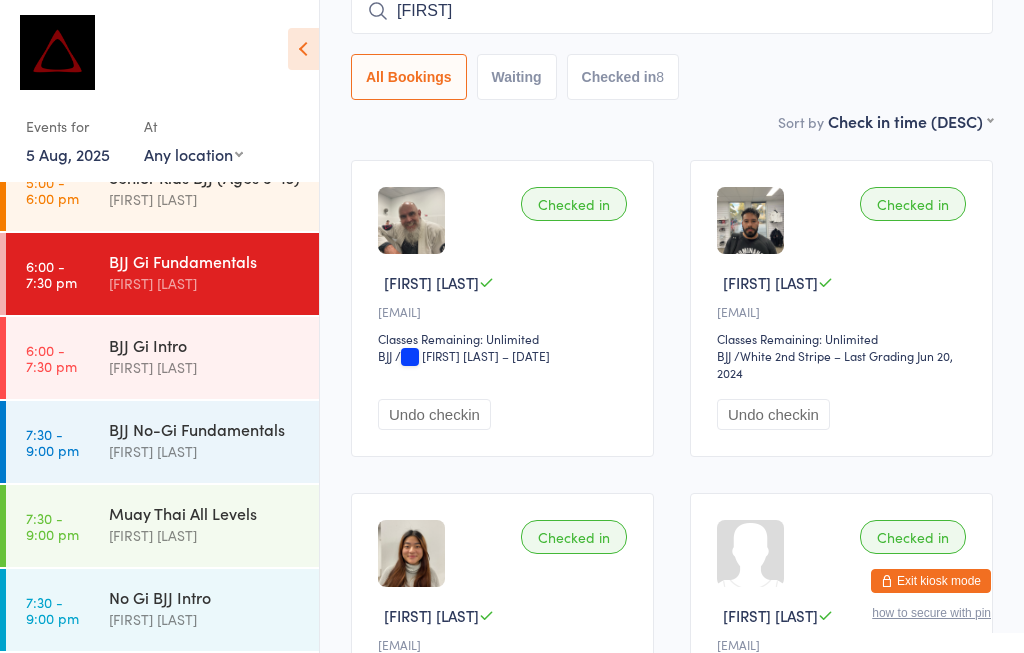 type 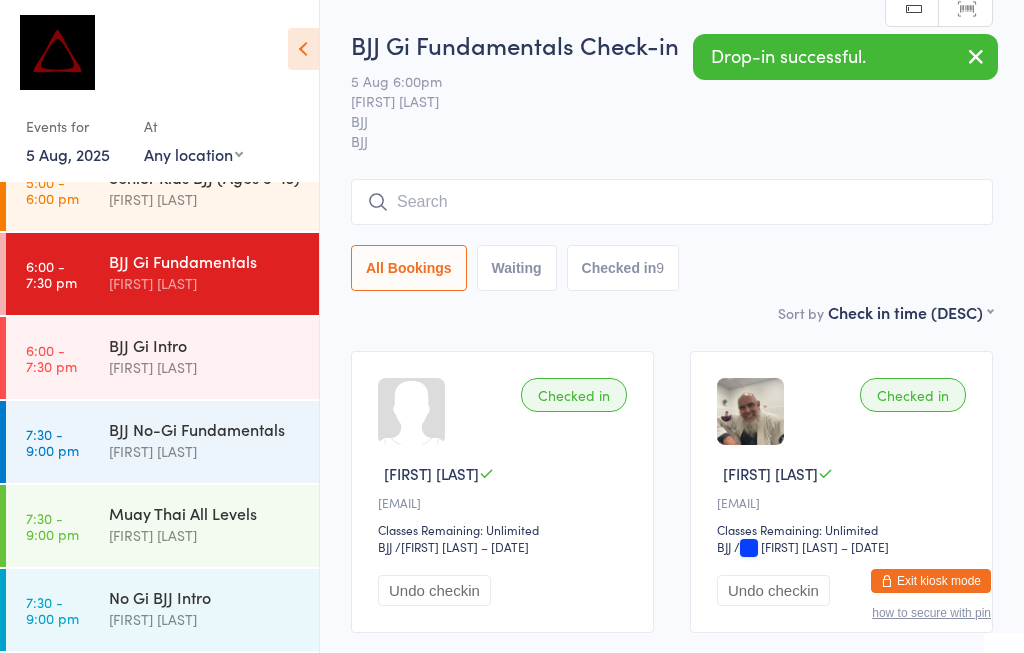 scroll, scrollTop: 0, scrollLeft: 0, axis: both 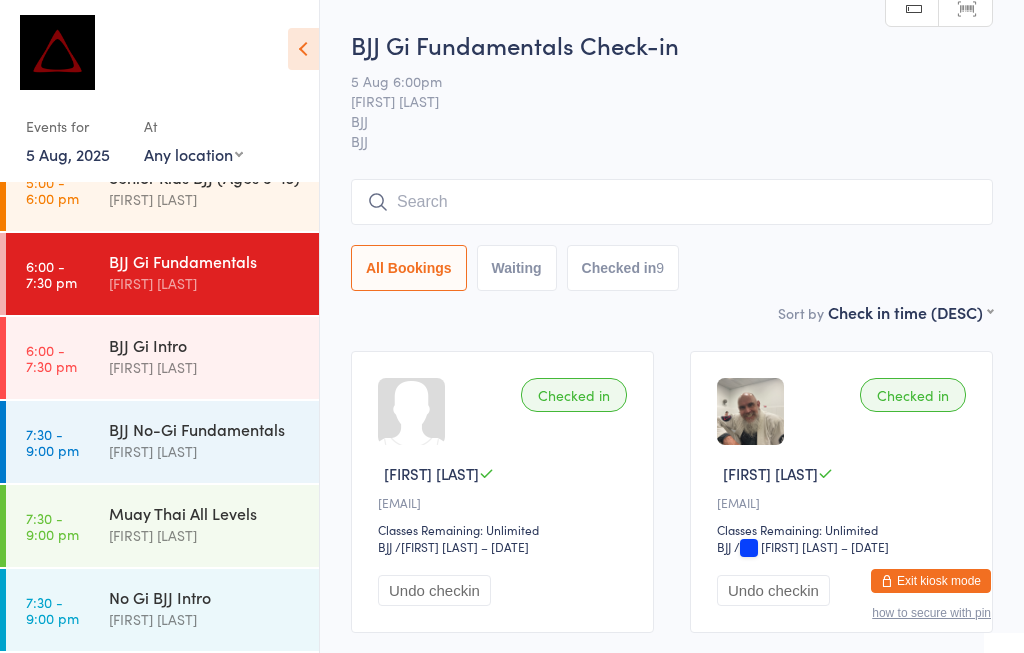 click on "BJJ Gi Fundamentals" at bounding box center (205, 261) 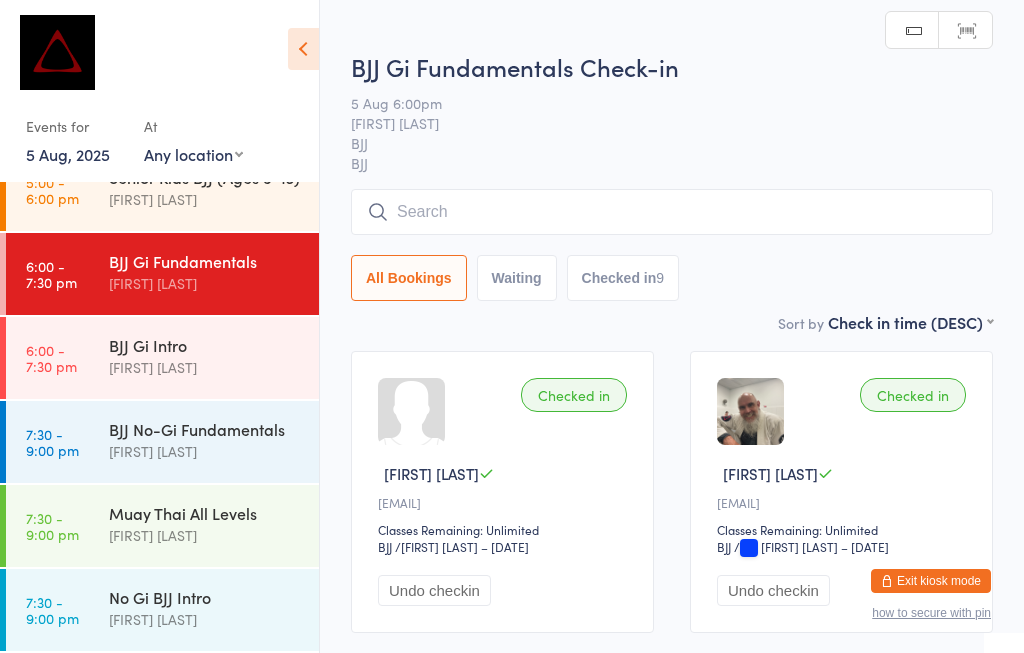 click at bounding box center [672, 212] 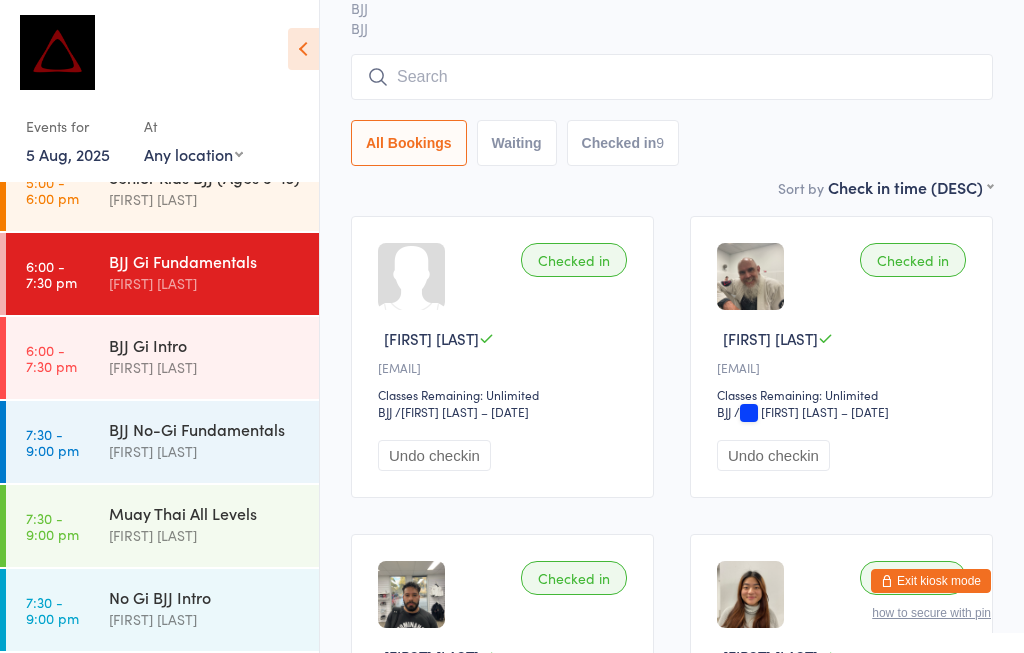 scroll, scrollTop: 191, scrollLeft: 0, axis: vertical 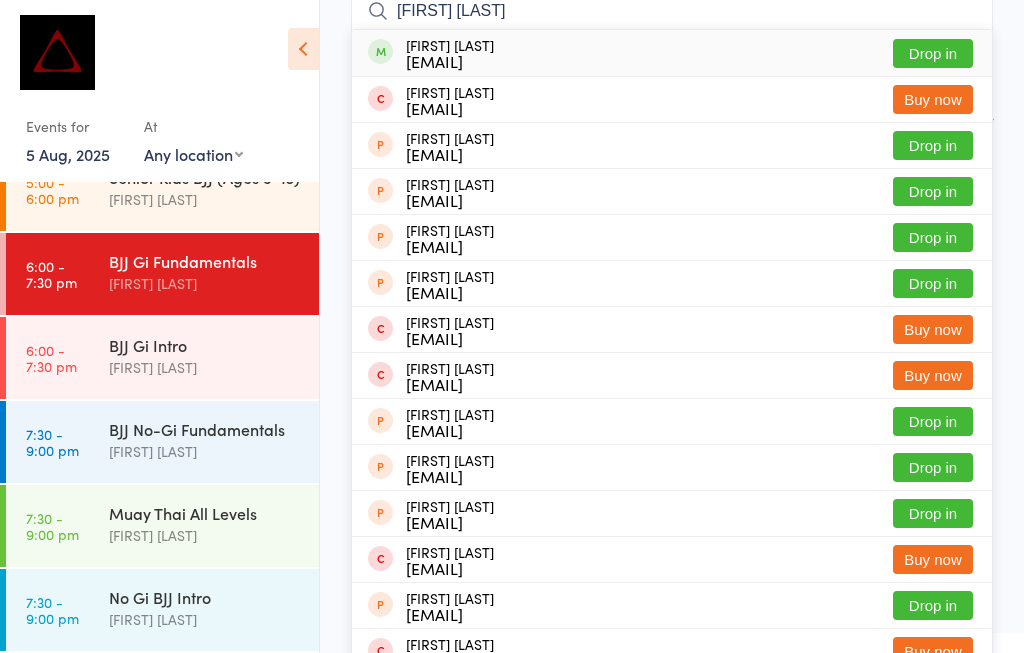 type on "[FIRST] [LAST]" 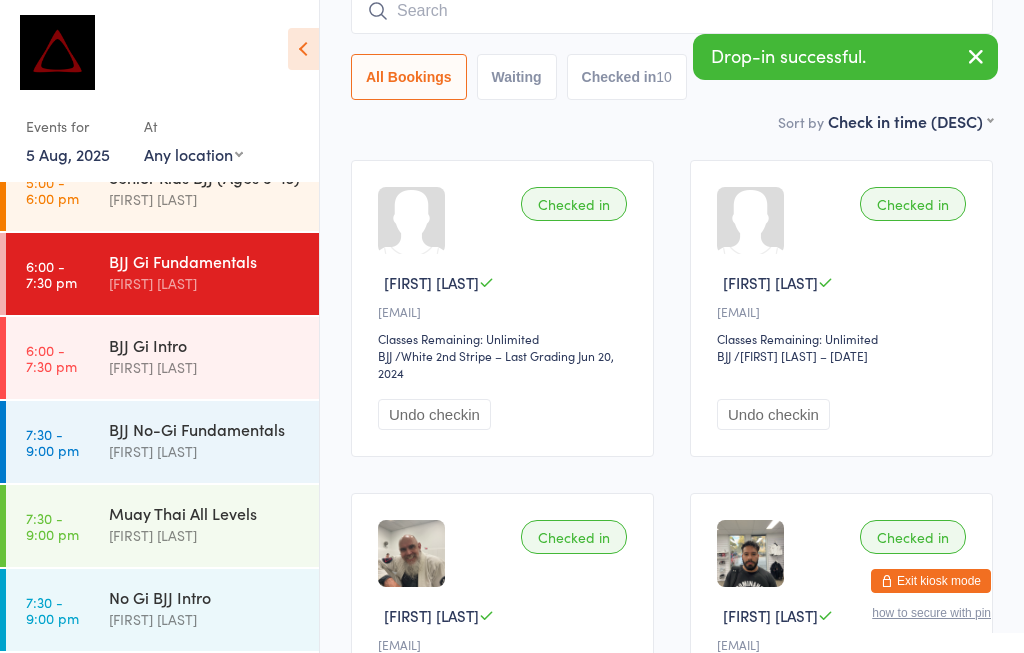 click at bounding box center (672, 11) 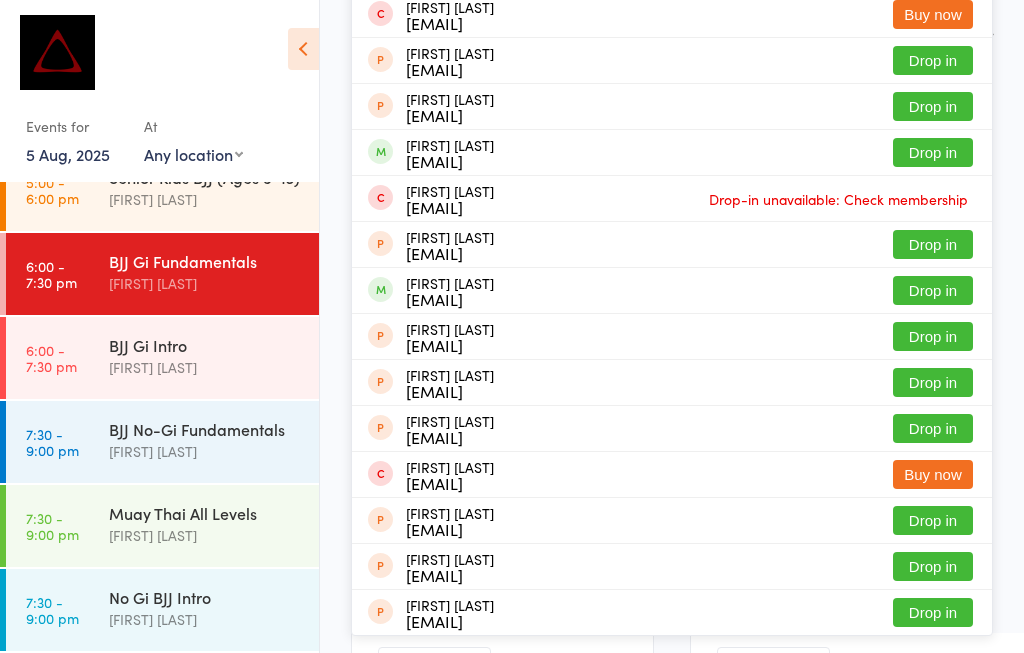 scroll, scrollTop: 281, scrollLeft: 0, axis: vertical 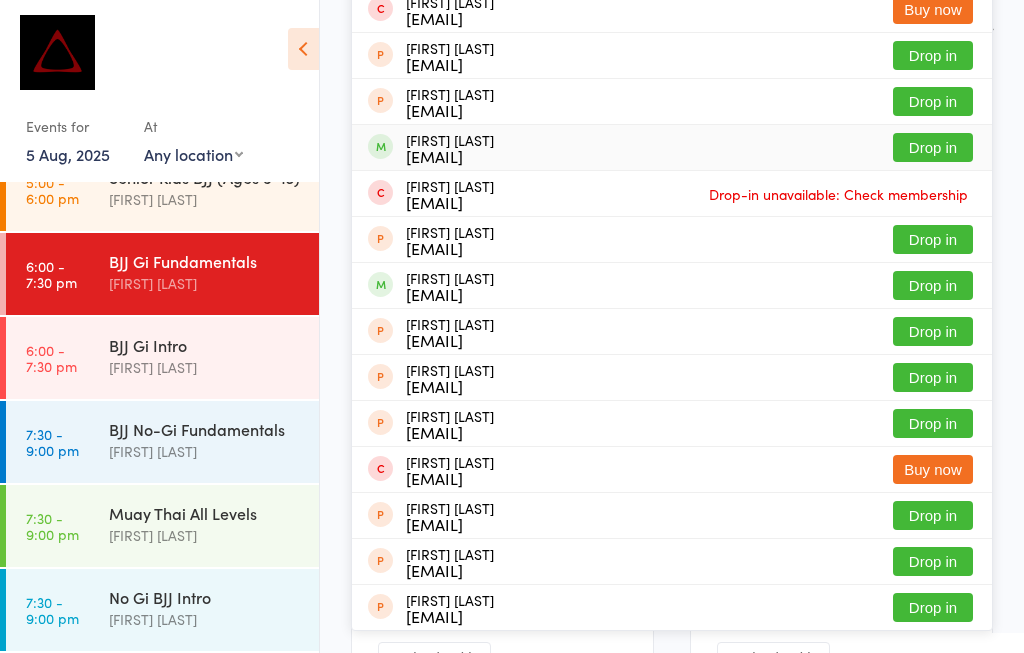 type on "[FIRST]" 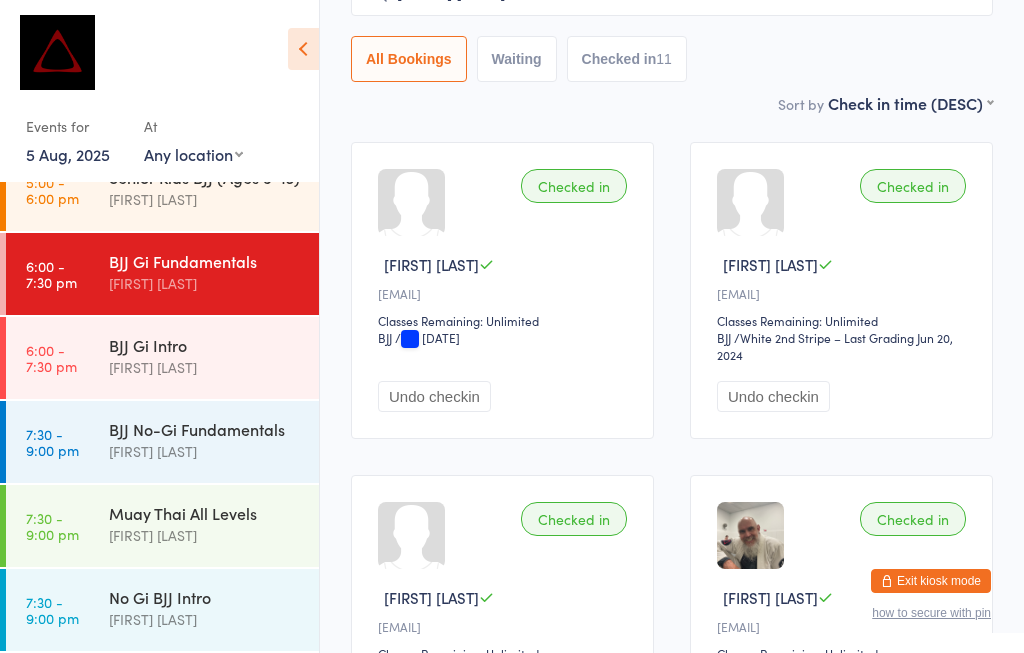 scroll, scrollTop: 216, scrollLeft: 0, axis: vertical 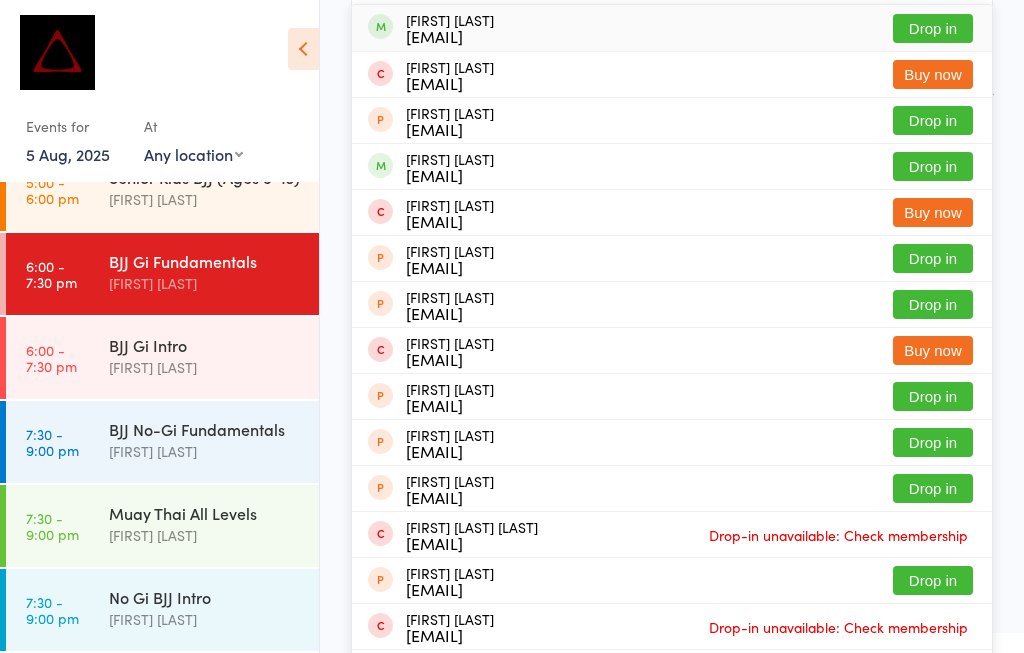 type on "[FIRST] [LAST]" 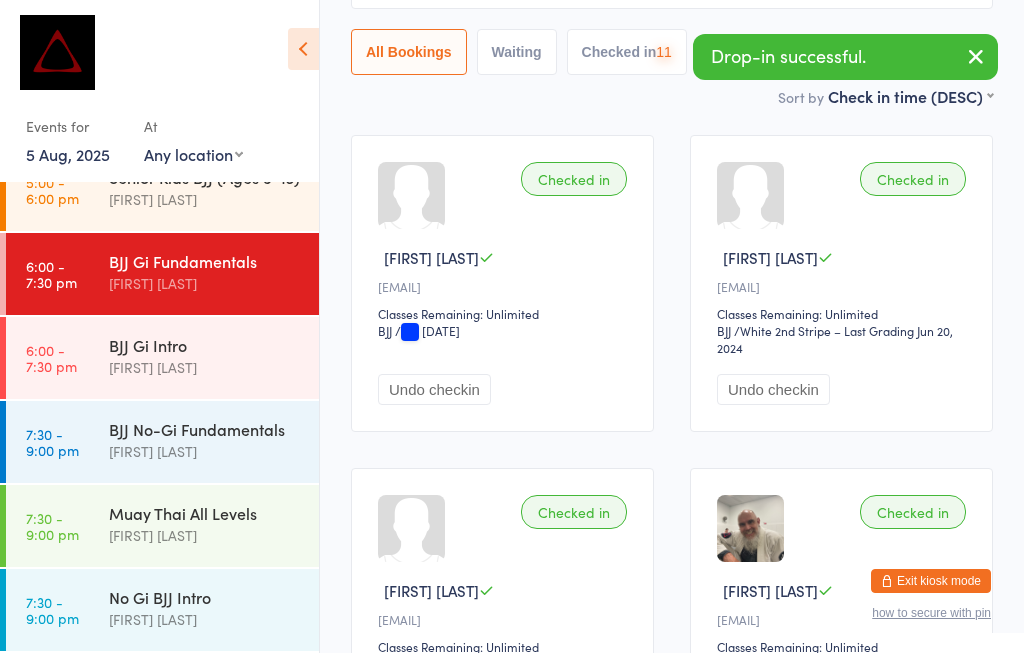 scroll, scrollTop: 77, scrollLeft: 0, axis: vertical 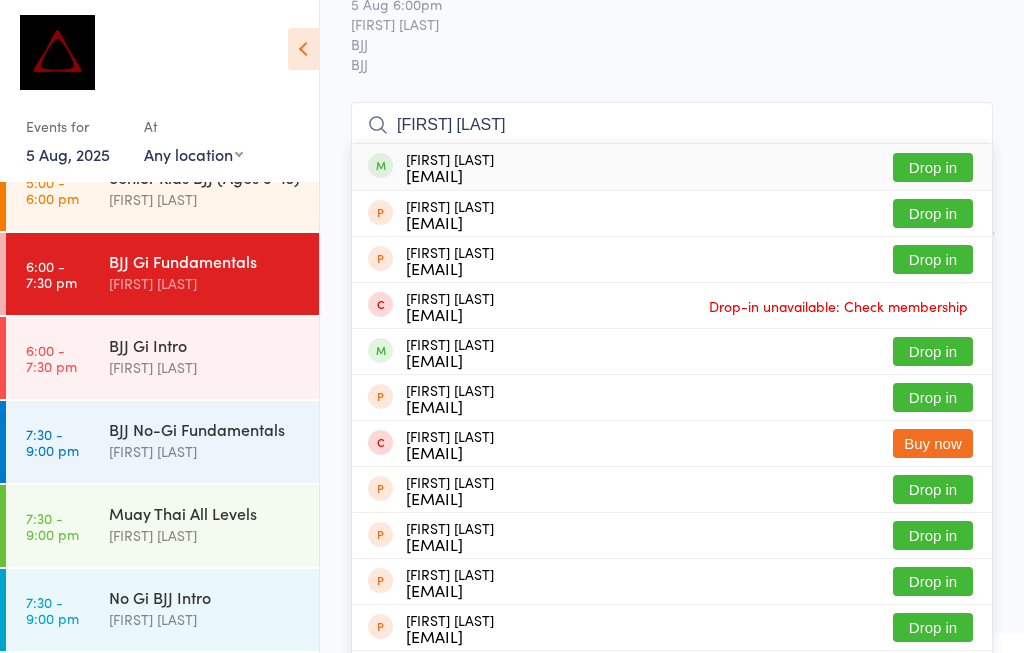 type on "[FIRST] [LAST]" 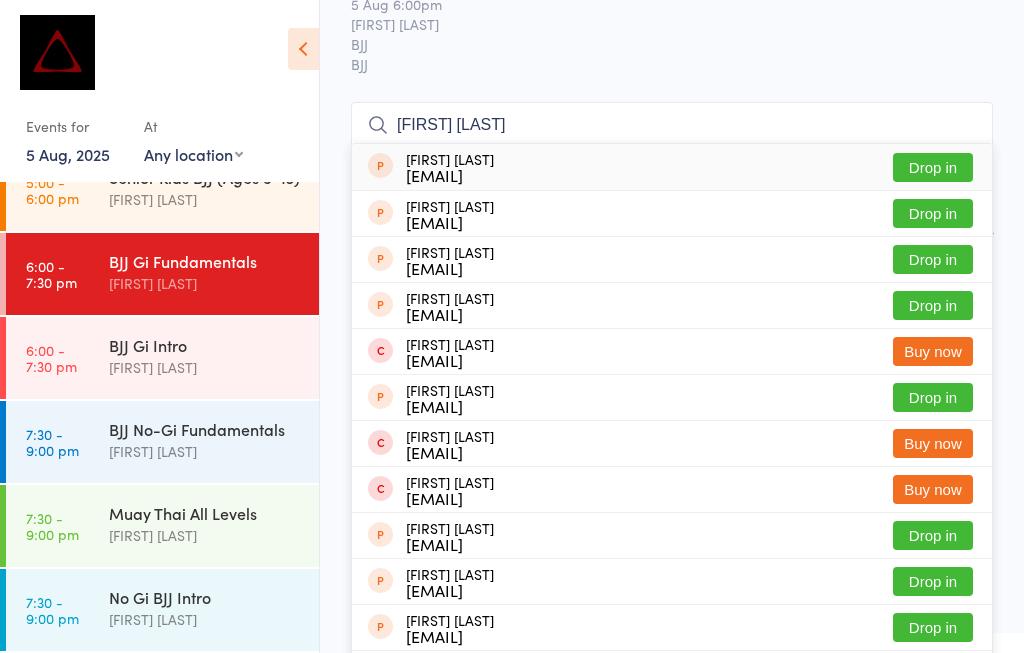 type on "[FIRST] [LAST]" 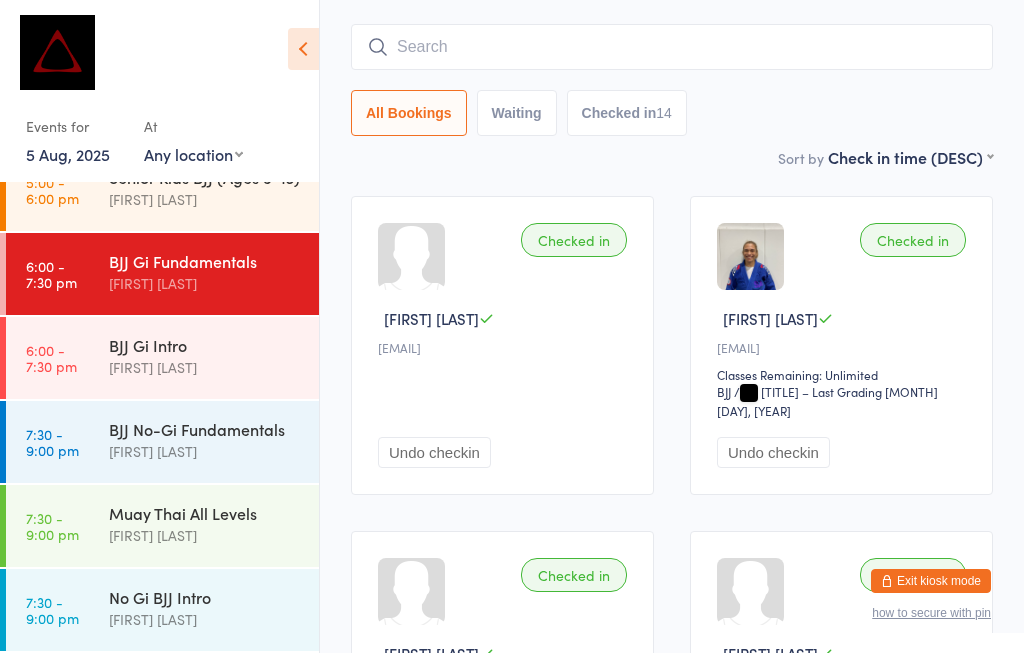 scroll, scrollTop: 152, scrollLeft: 0, axis: vertical 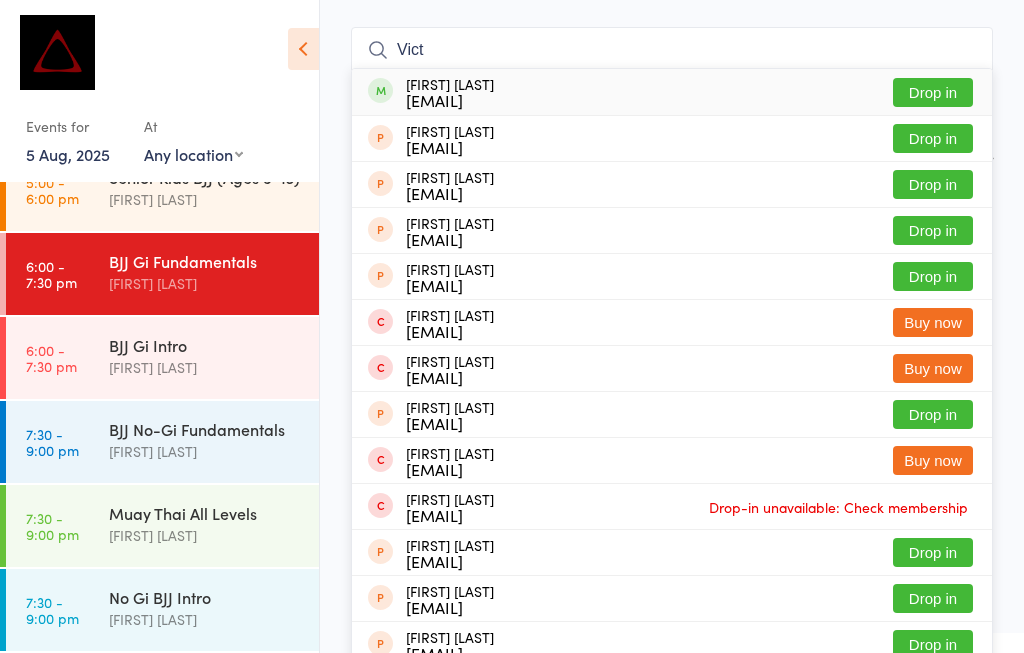 type on "Vict" 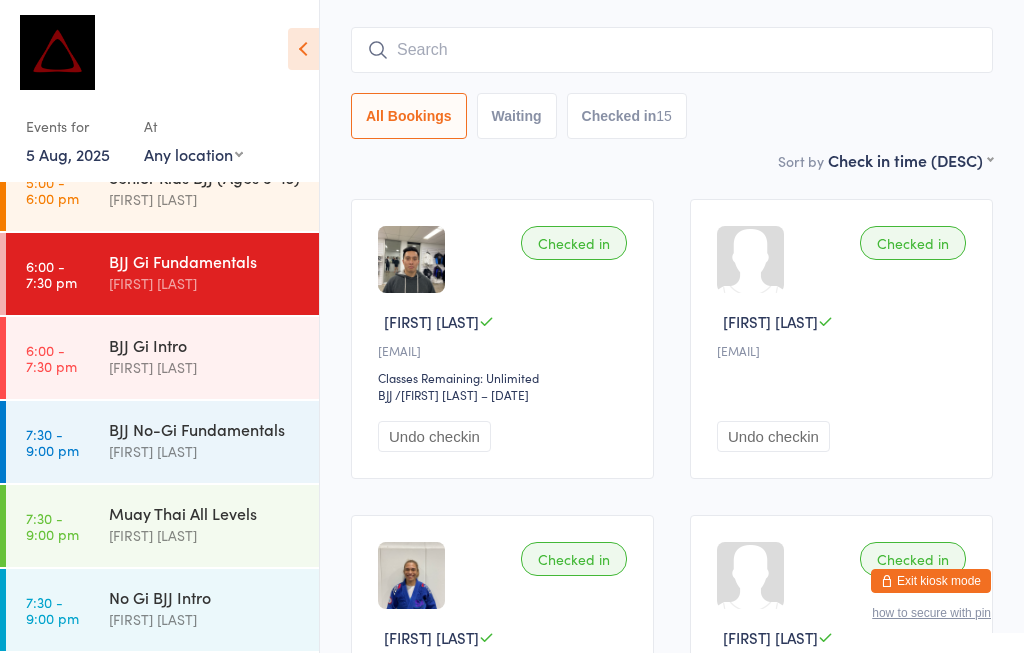click at bounding box center [672, 50] 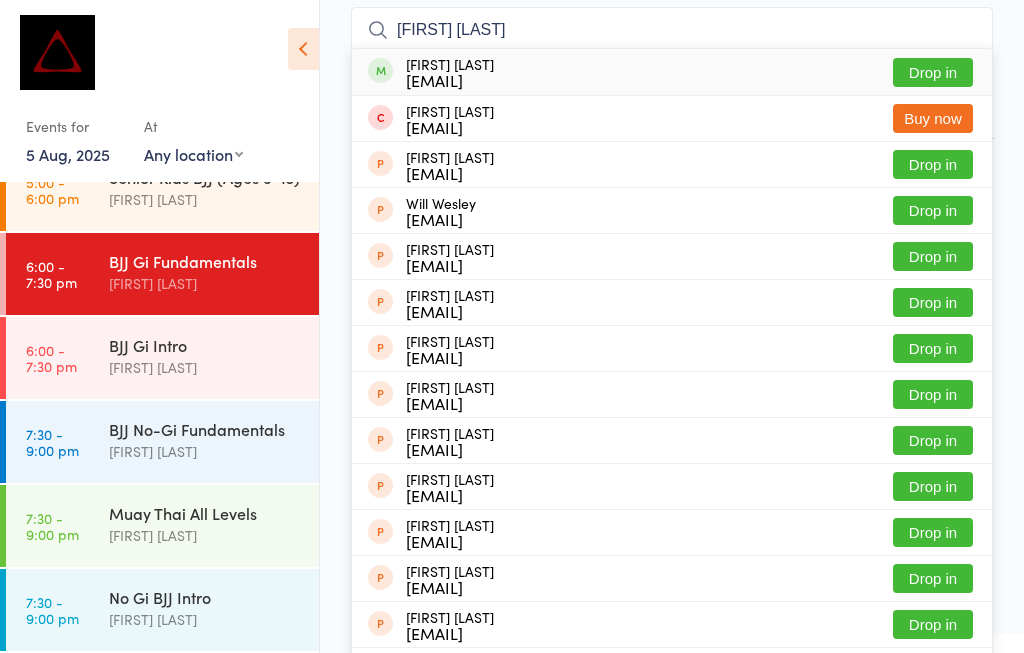 scroll, scrollTop: 170, scrollLeft: 0, axis: vertical 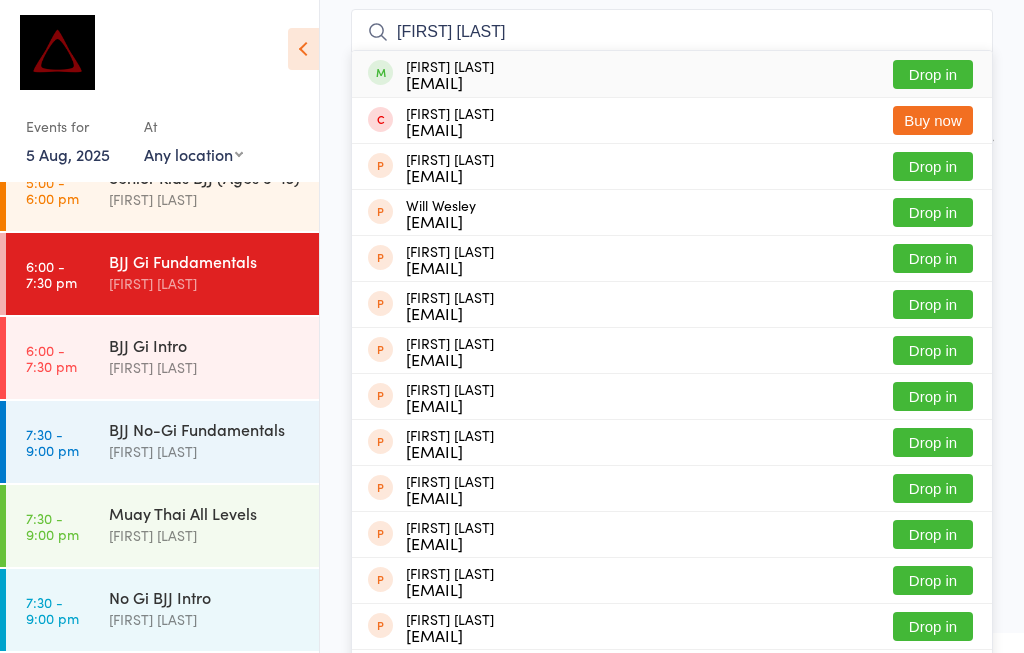 type on "[FIRST] [LAST]" 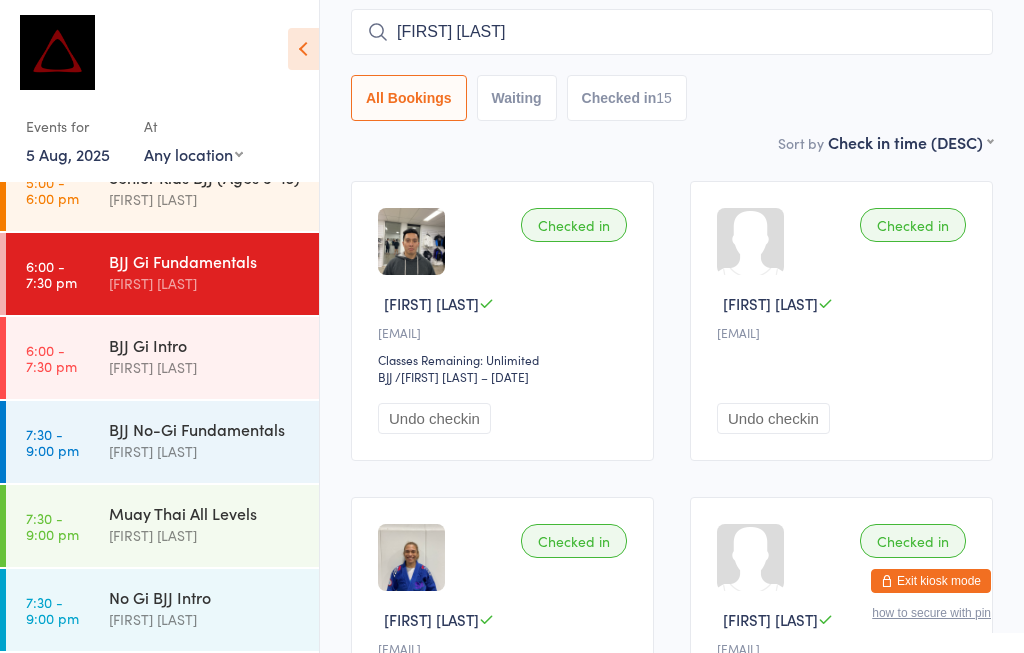 type 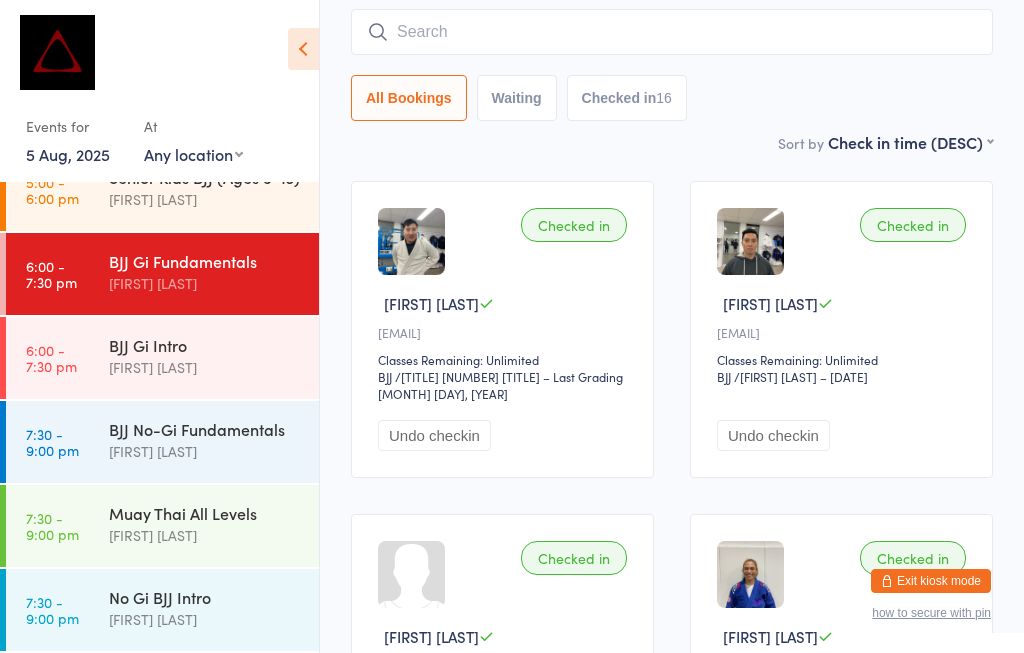 click on "[FIRST] [LAST]" at bounding box center [205, 283] 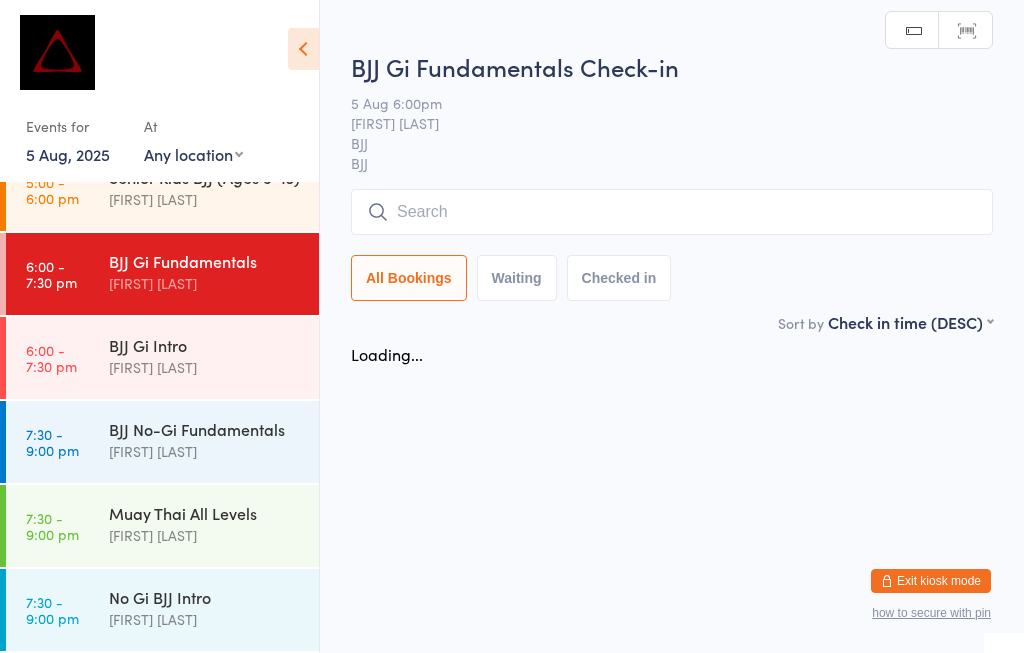 scroll, scrollTop: 0, scrollLeft: 0, axis: both 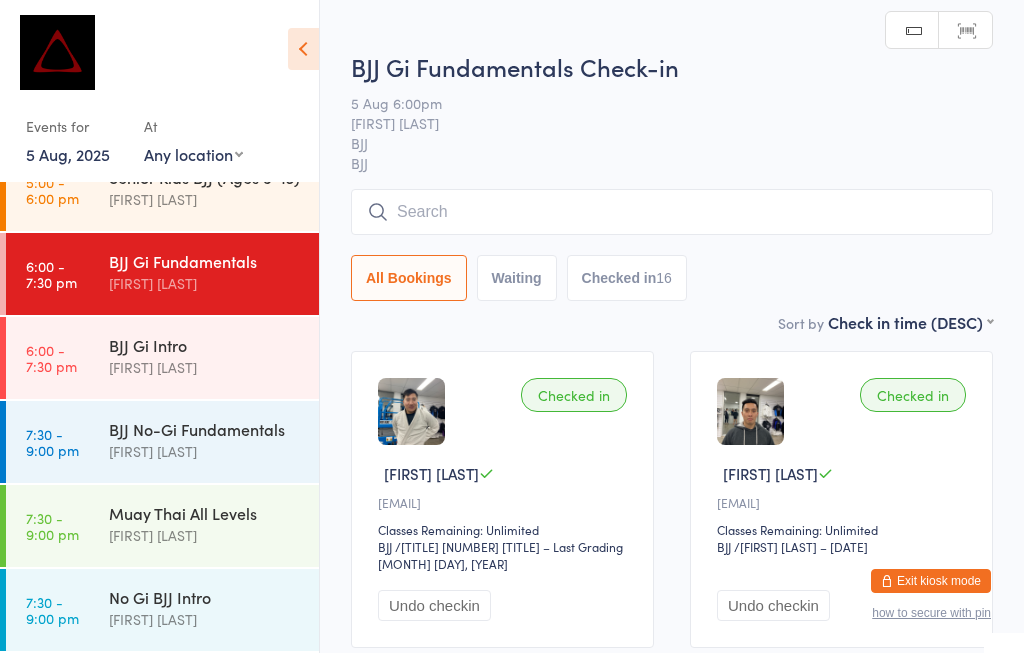 click at bounding box center (672, 212) 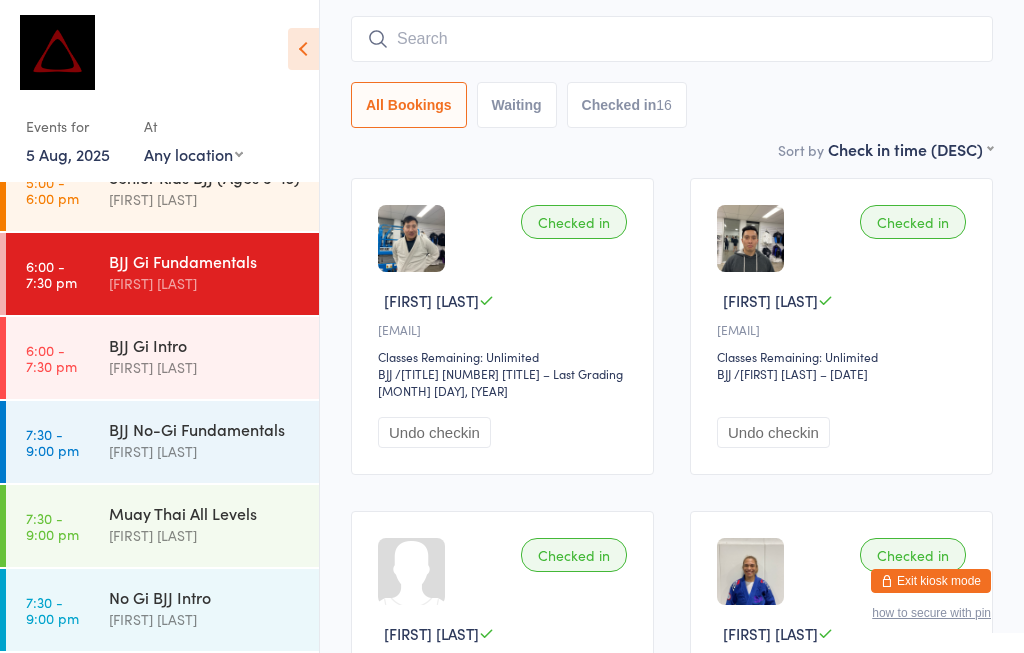 scroll, scrollTop: 191, scrollLeft: 0, axis: vertical 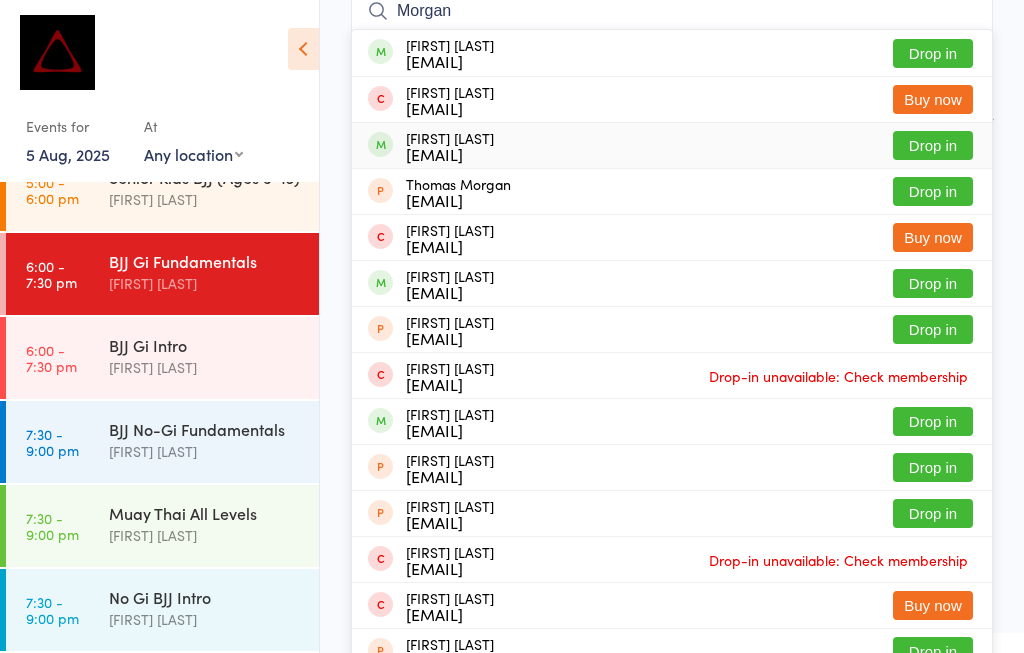 type on "Morgan" 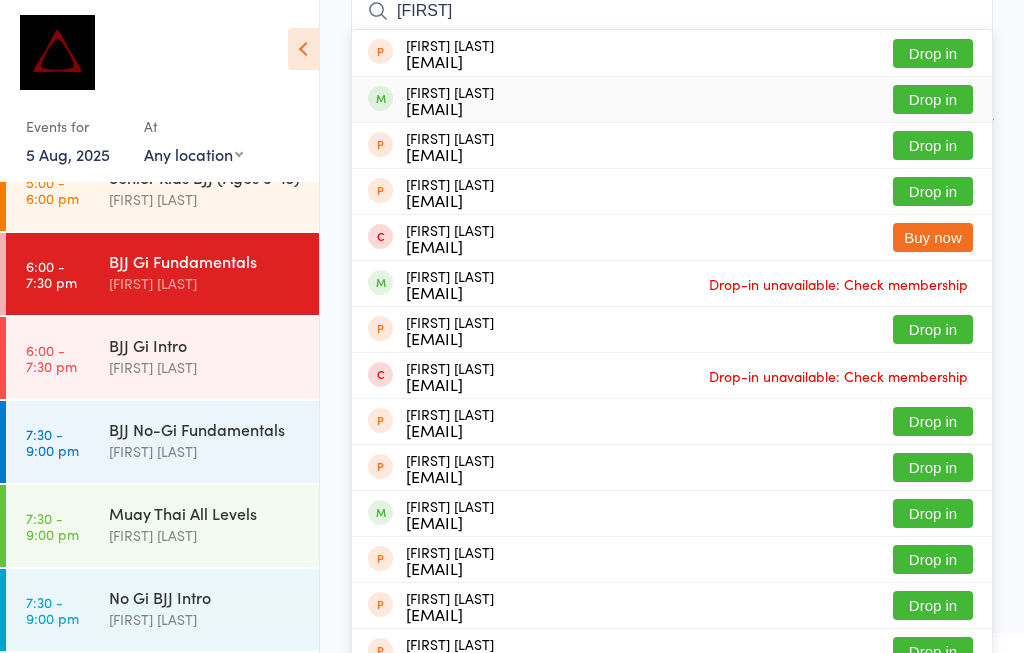 type on "[FIRST]" 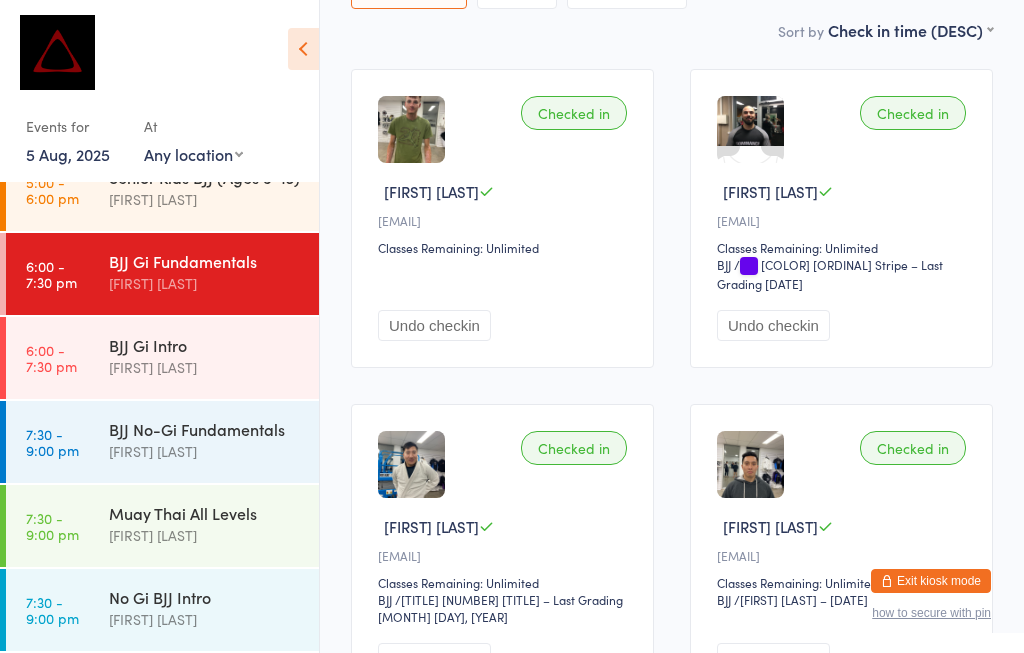 scroll, scrollTop: 271, scrollLeft: 0, axis: vertical 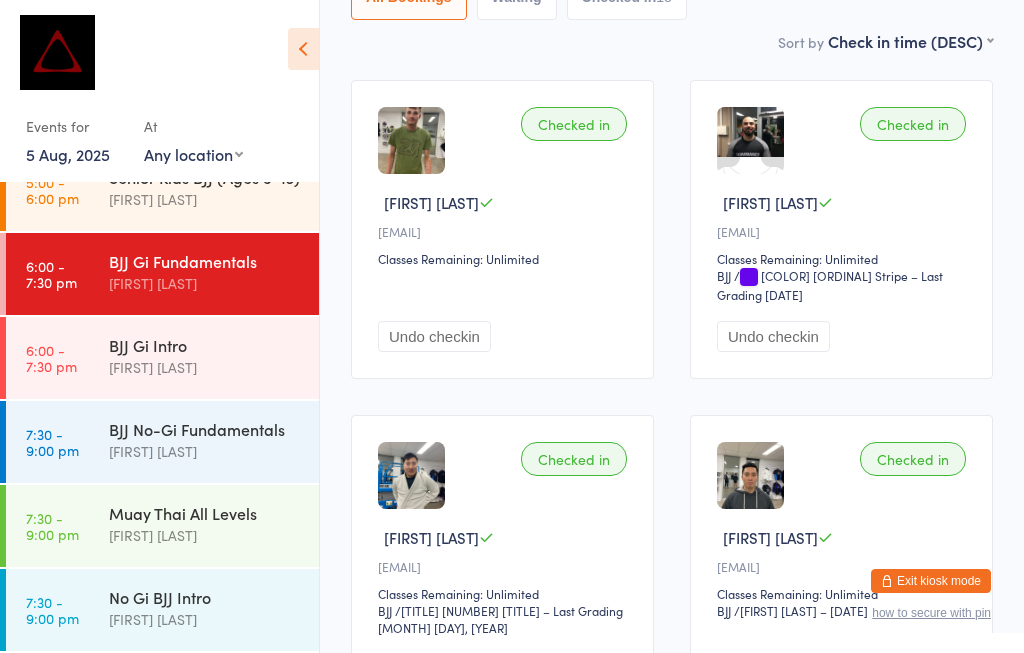 click on "BJJ Gi Intro" at bounding box center (205, 345) 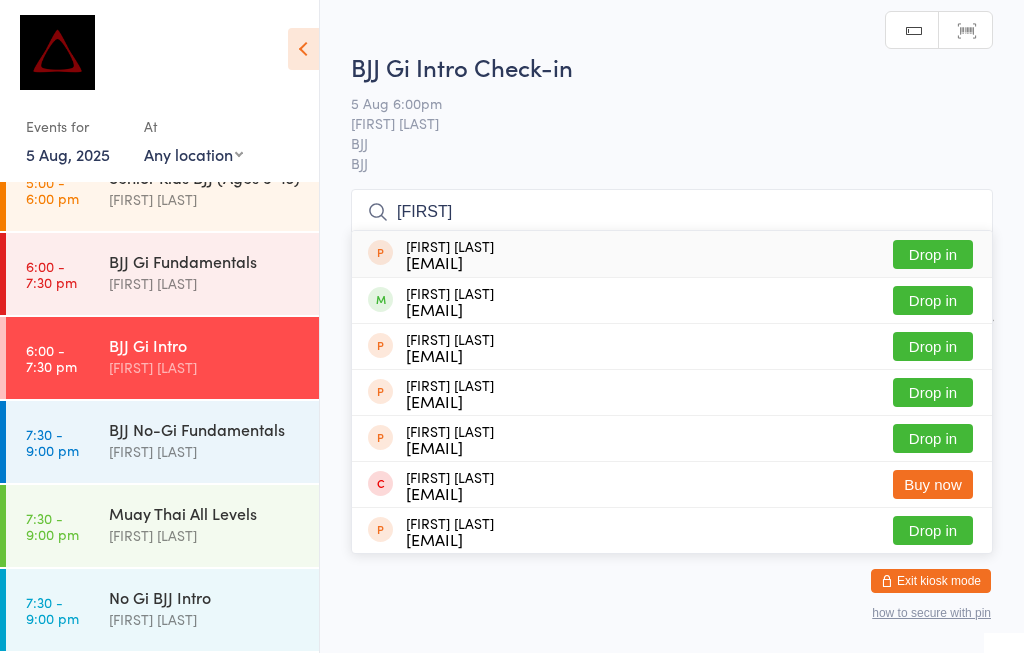 scroll, scrollTop: 207, scrollLeft: 0, axis: vertical 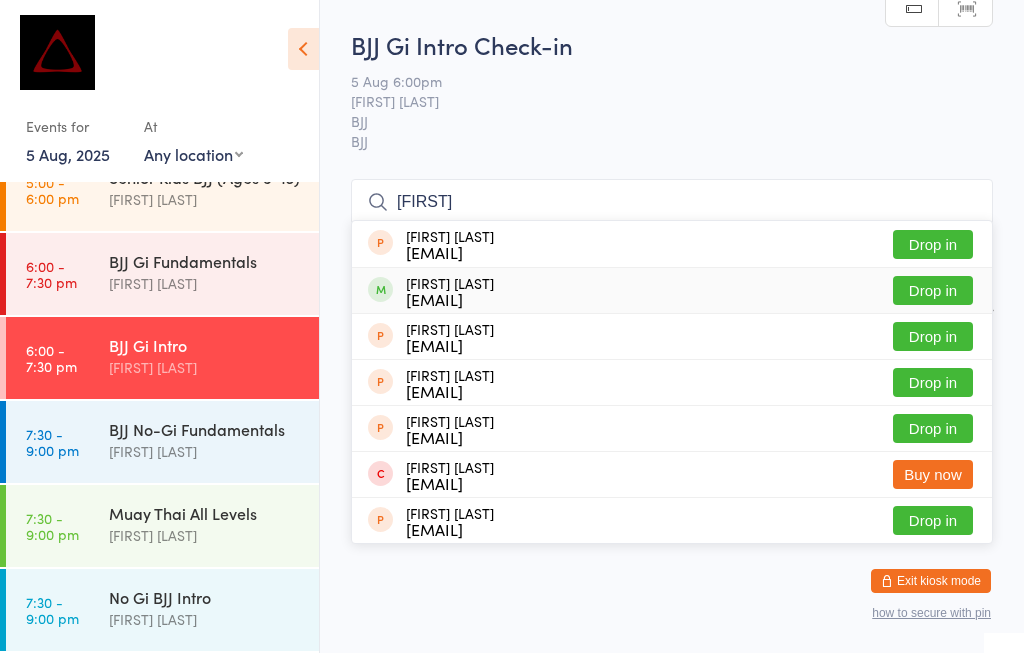 type on "[FIRST]" 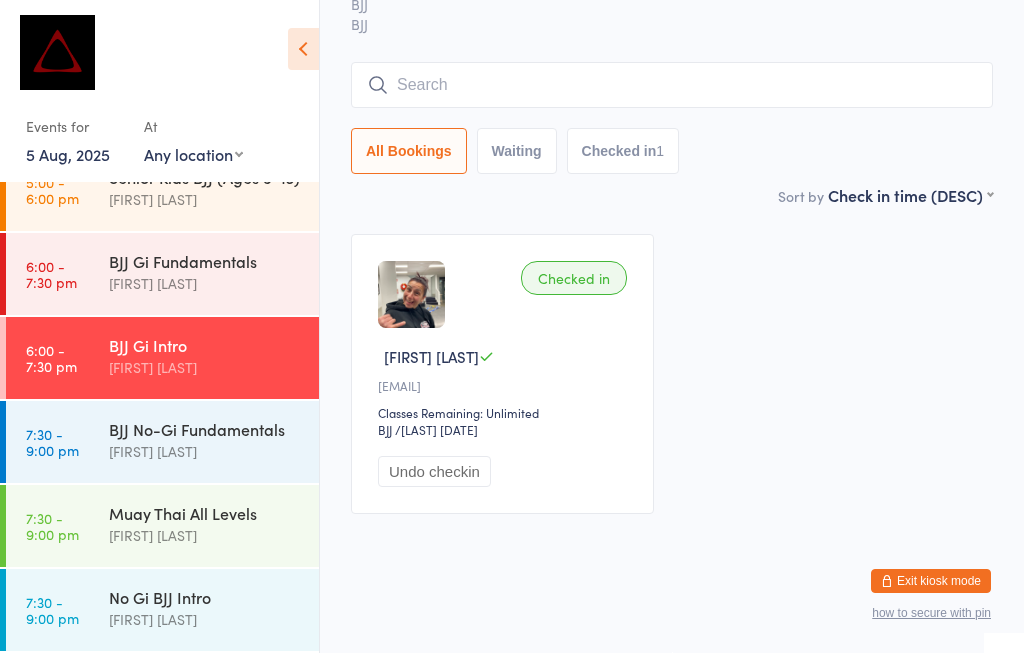 scroll, scrollTop: 337, scrollLeft: 0, axis: vertical 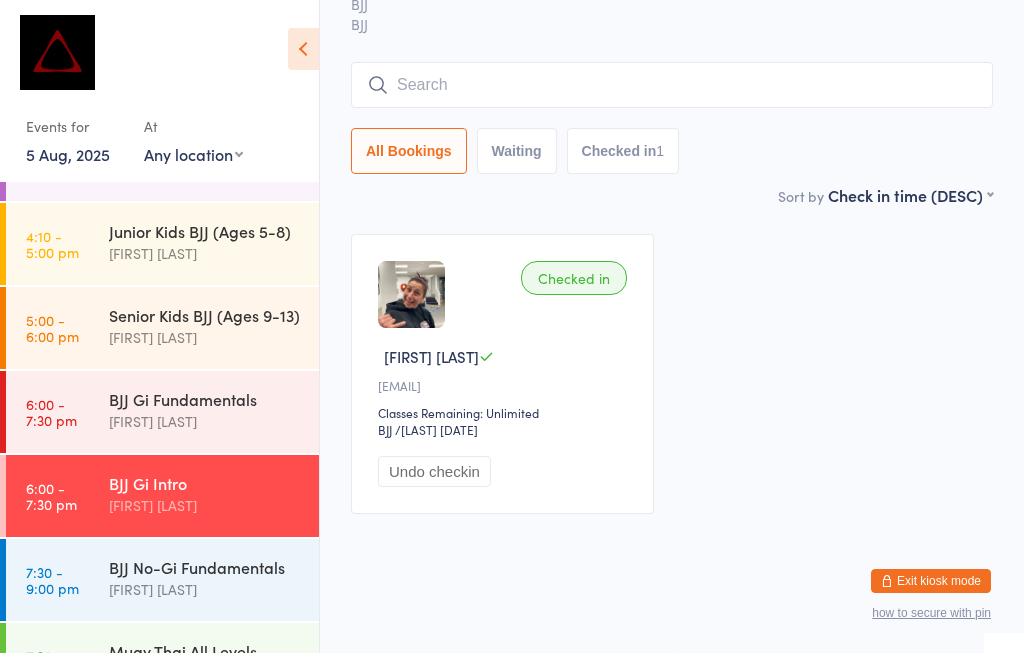 click on "[TIME] - [TIME] [ACTIVITY] [FIRST] [LAST]" at bounding box center (162, 412) 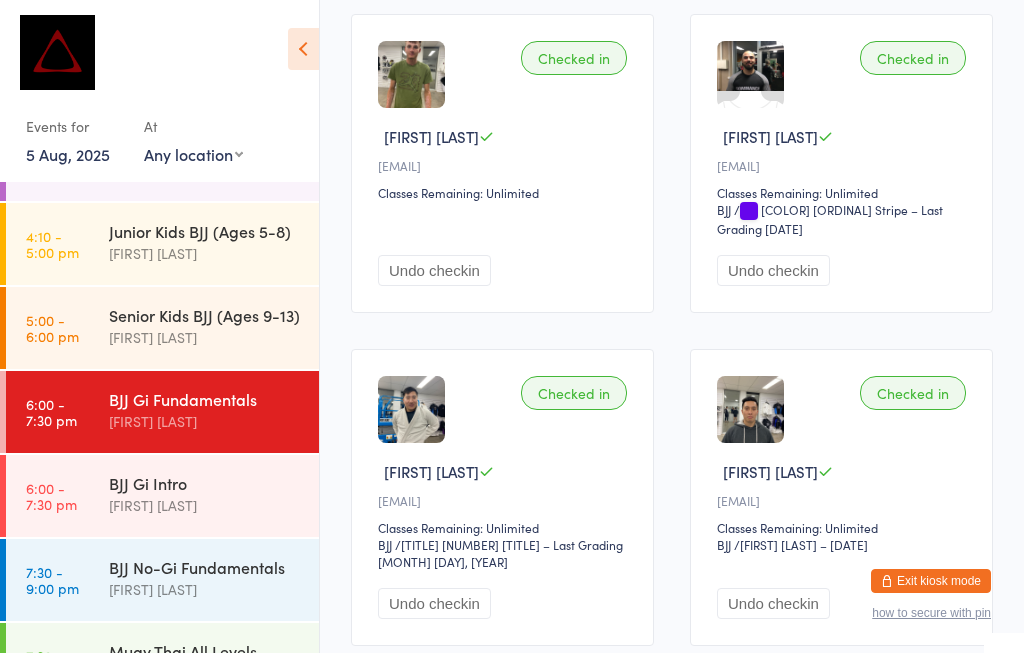 click on "BJJ Gi Fundamentals" at bounding box center [205, 399] 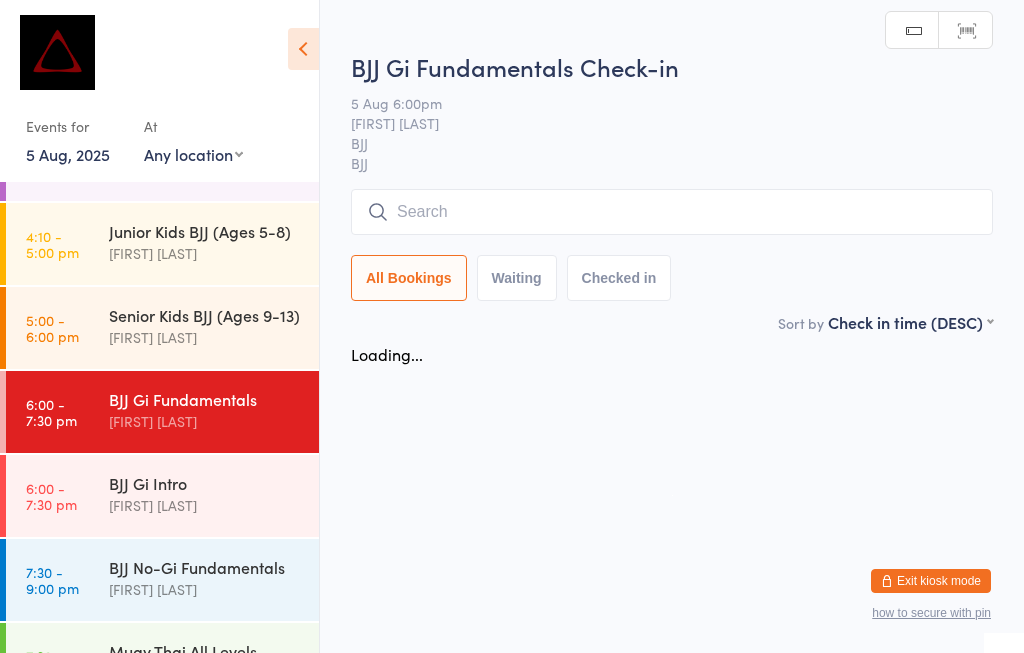 click on "[TIME] [ACTIVITY] [FIRST]" at bounding box center (162, 244) 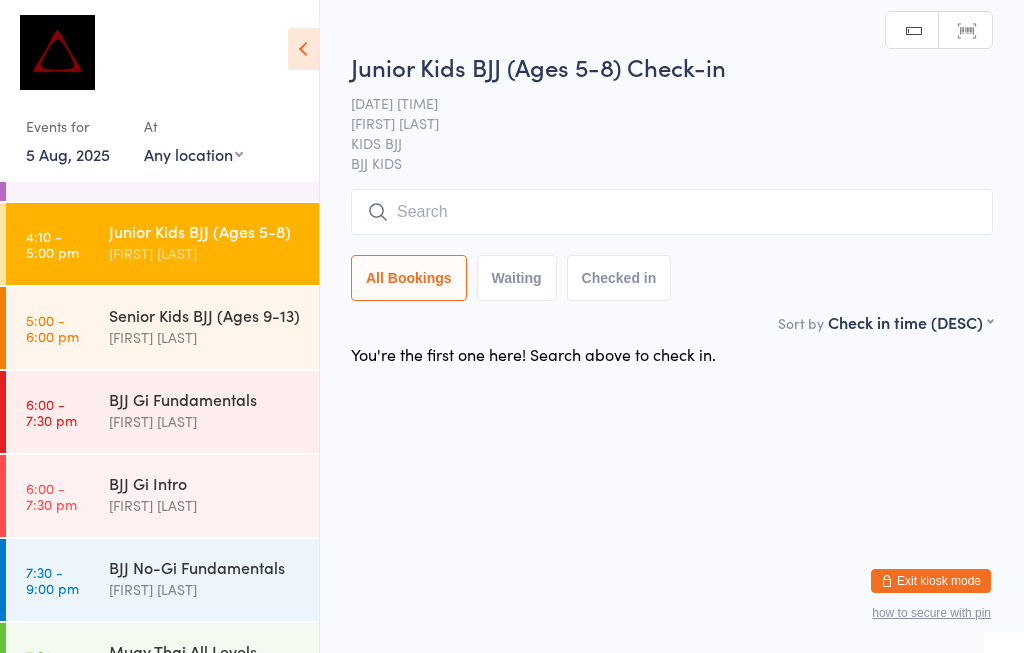 scroll, scrollTop: 0, scrollLeft: 0, axis: both 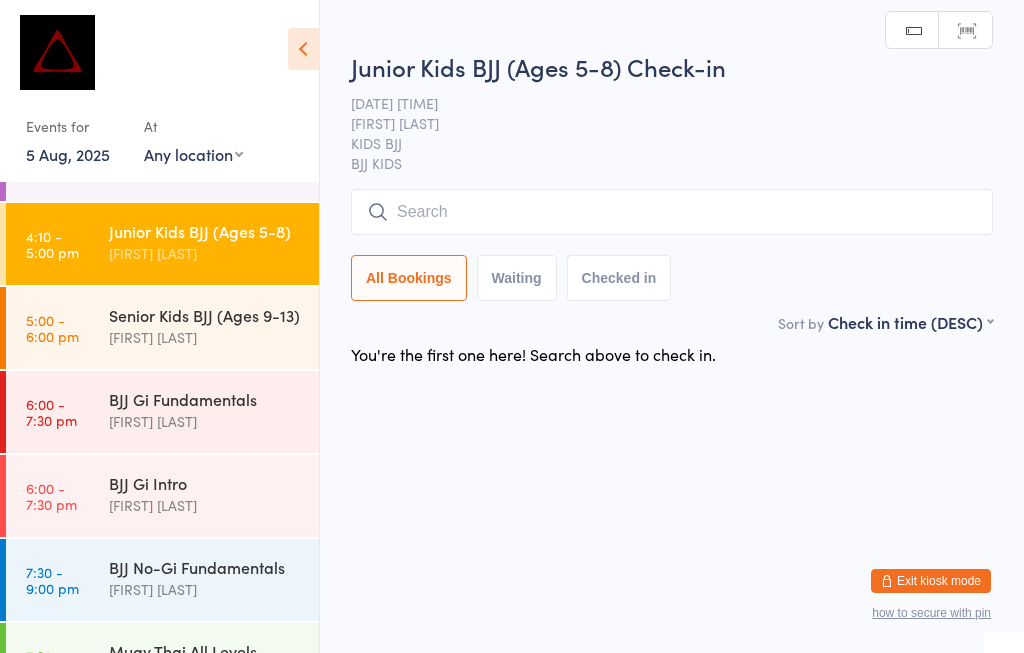 click on "[TIME] - [TIME] [ACTIVITY] [FIRST] [LAST]" at bounding box center (162, 412) 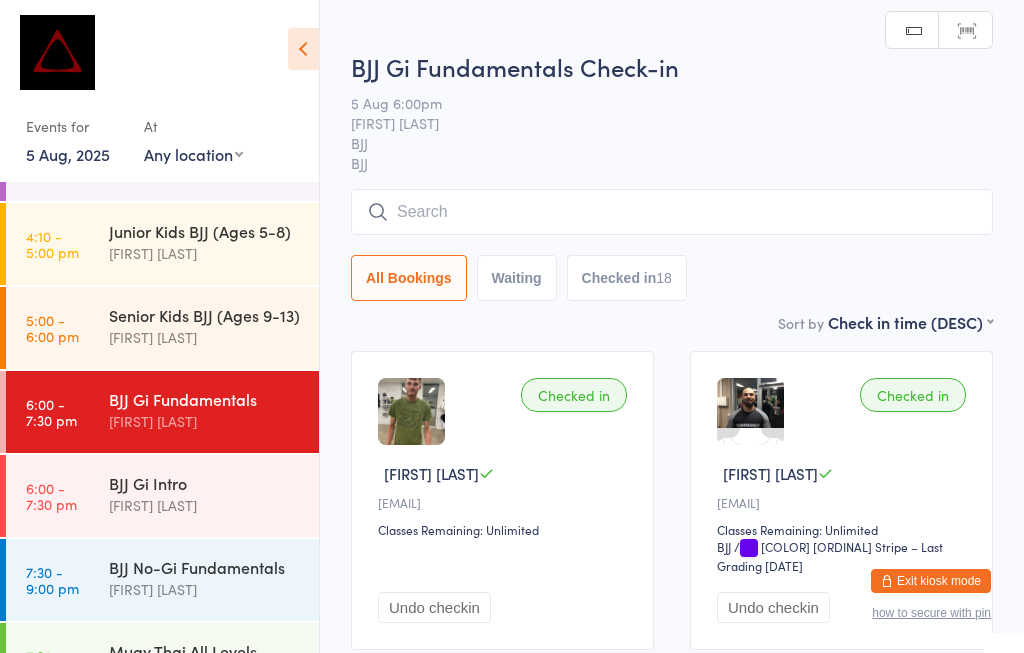 click at bounding box center (672, 212) 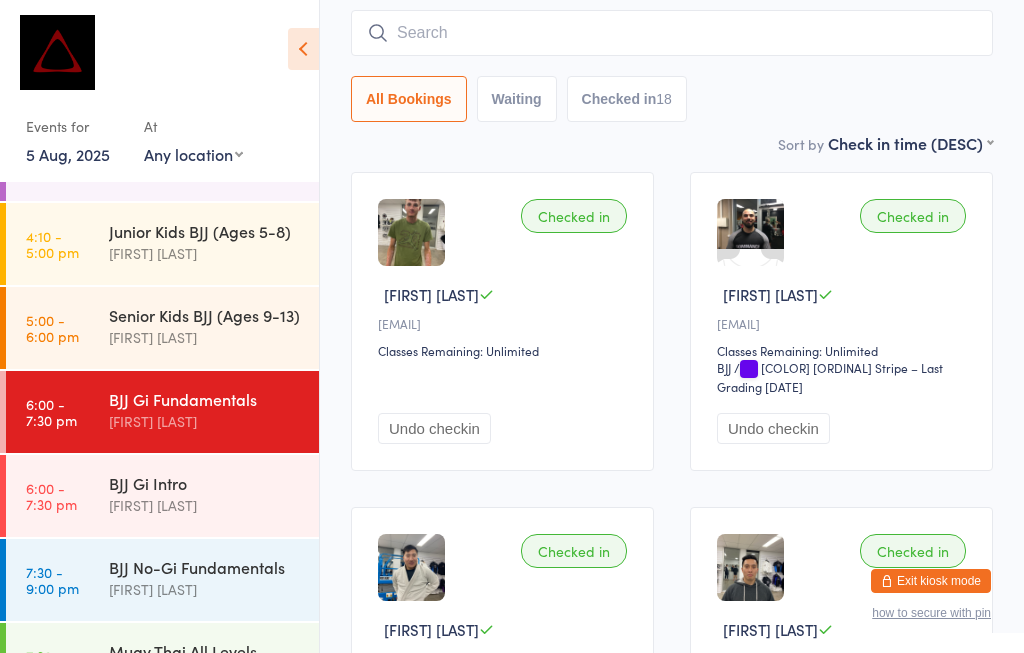 scroll, scrollTop: 191, scrollLeft: 0, axis: vertical 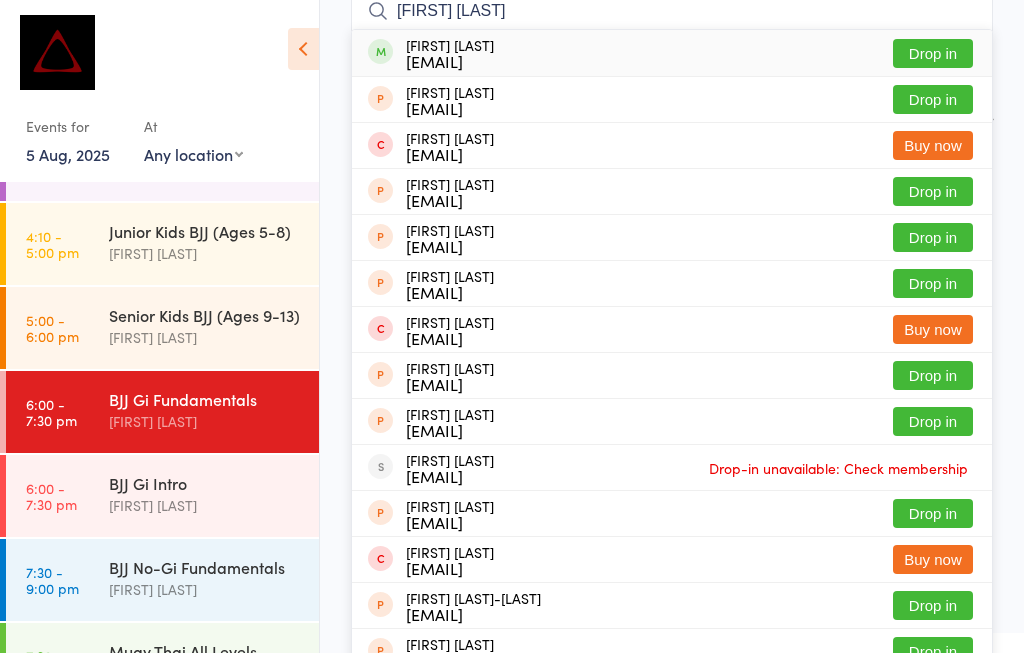 type on "[FIRST] [LAST]" 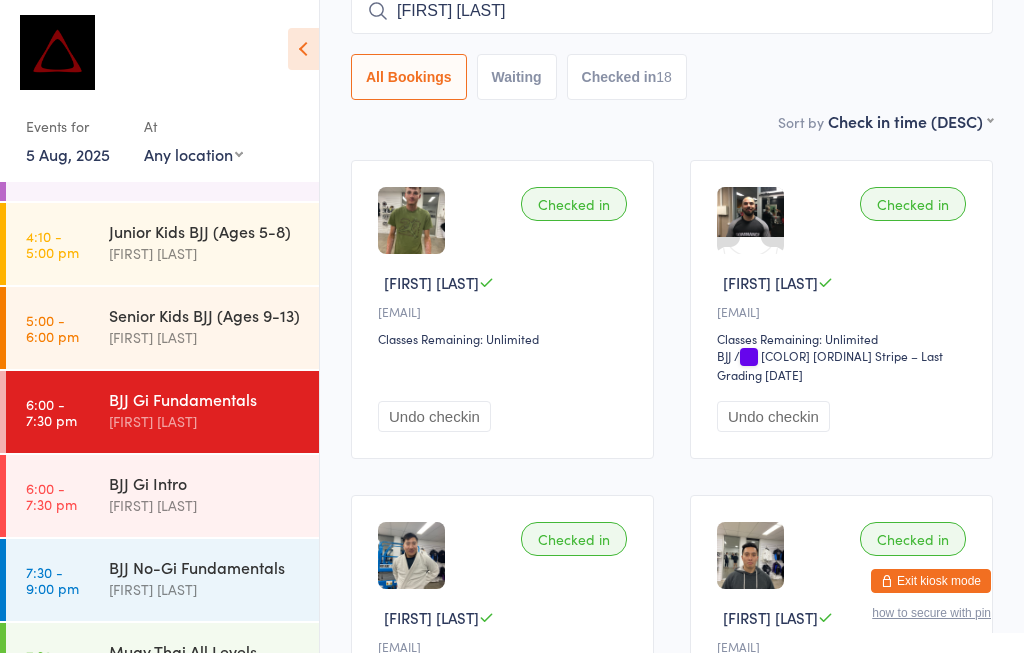 type 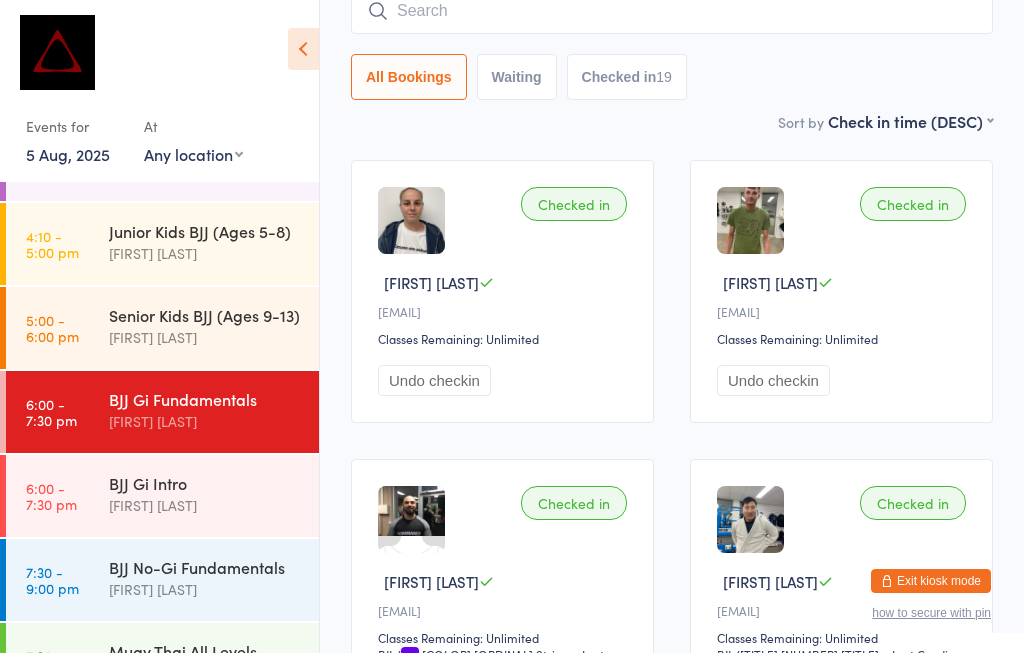 scroll, scrollTop: 201, scrollLeft: 0, axis: vertical 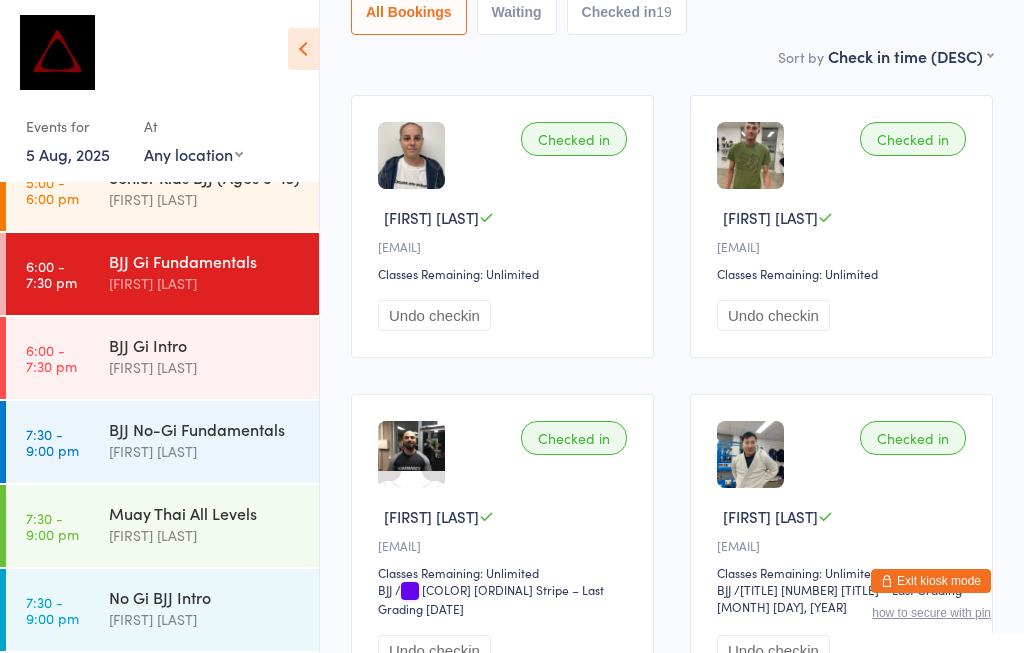 click on "BJJ Gi Fundamentals" at bounding box center [205, 261] 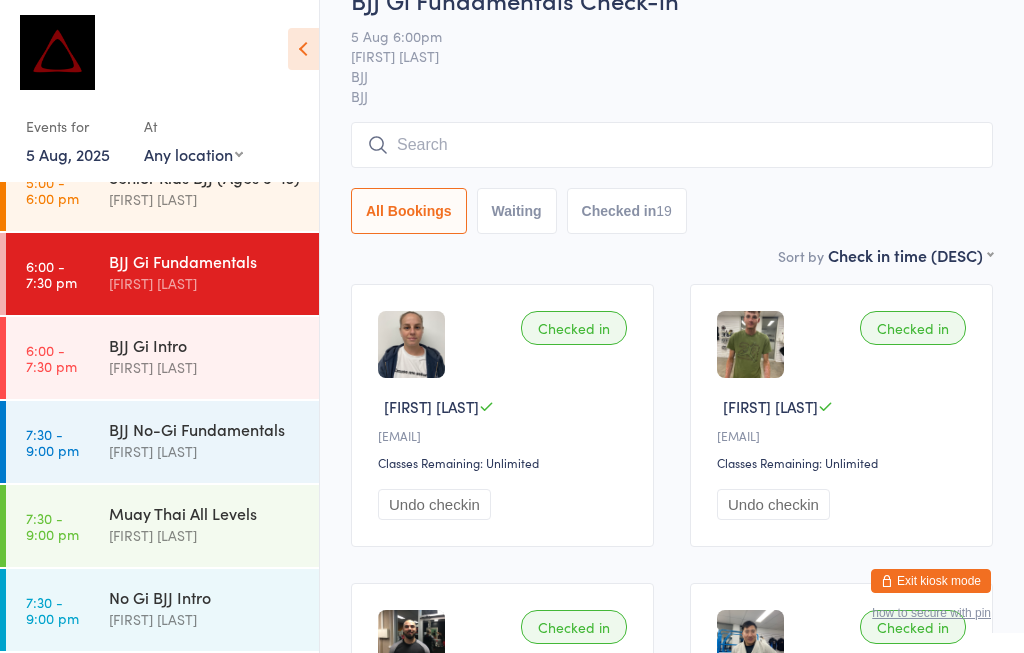 scroll, scrollTop: 66, scrollLeft: 0, axis: vertical 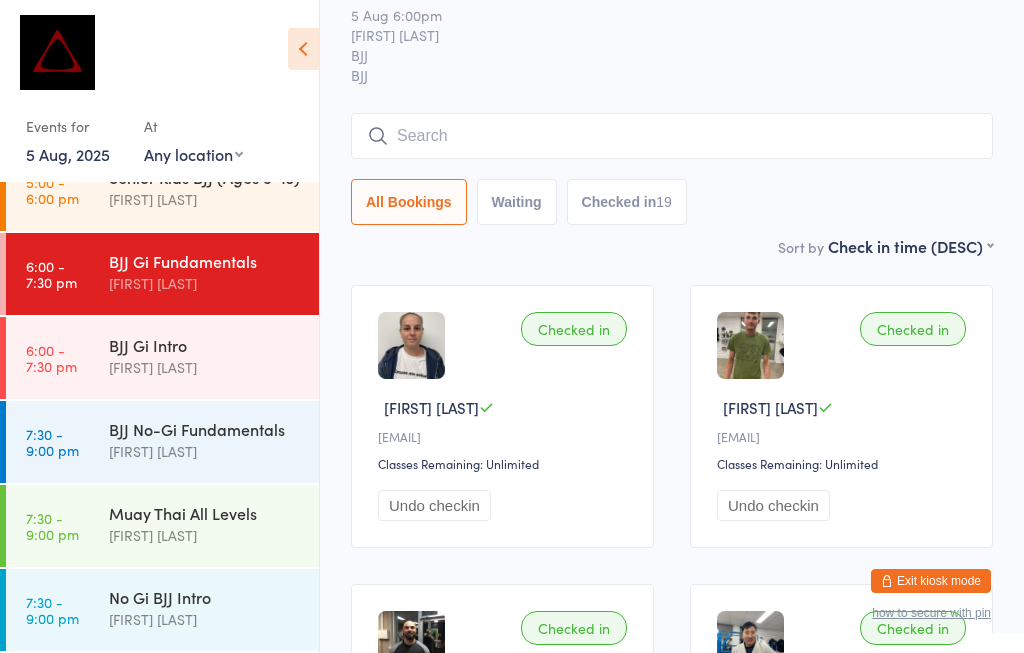 click at bounding box center [672, 136] 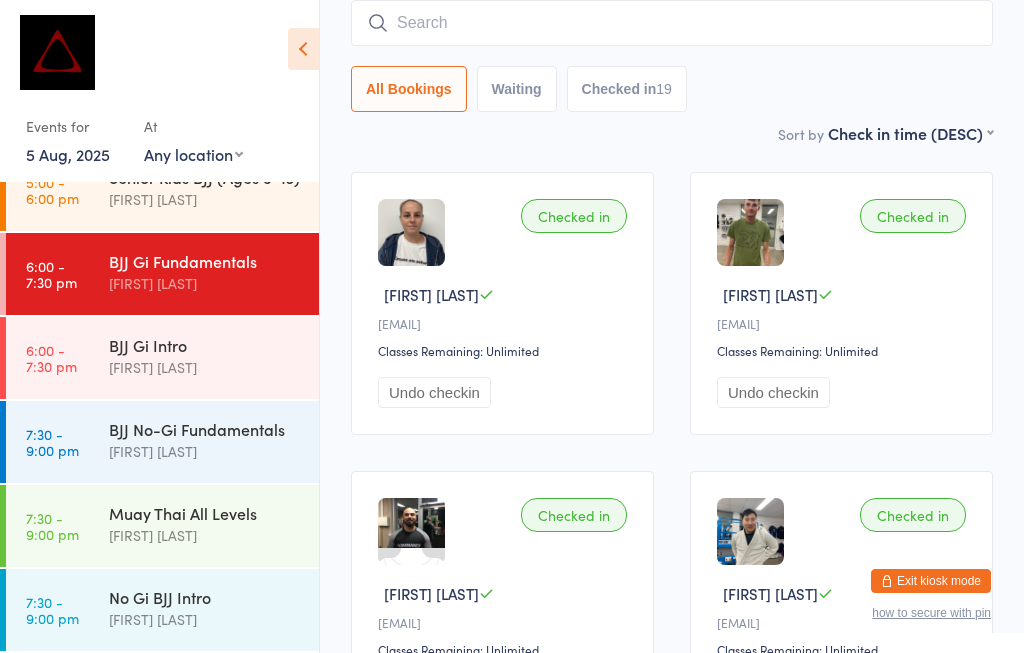 scroll, scrollTop: 181, scrollLeft: 0, axis: vertical 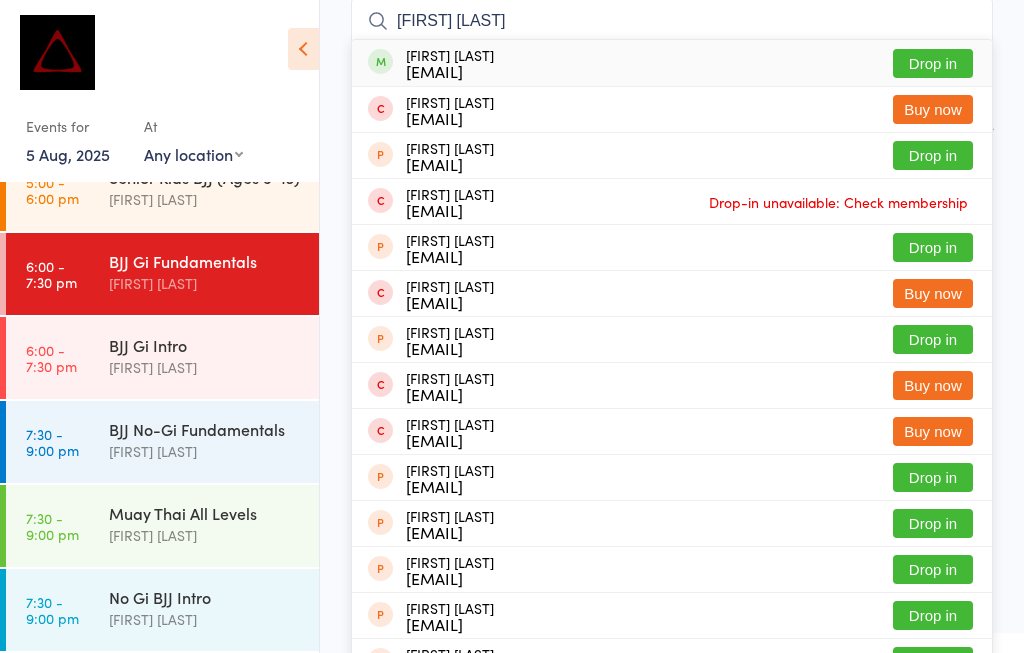 type on "[FIRST] [LAST]" 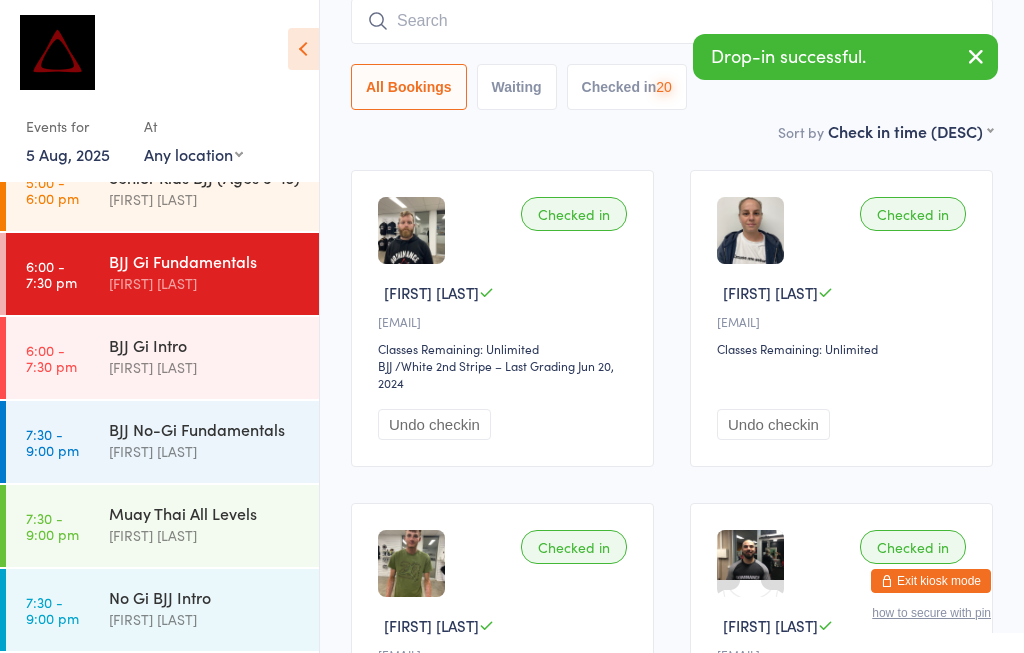 scroll, scrollTop: 264, scrollLeft: 0, axis: vertical 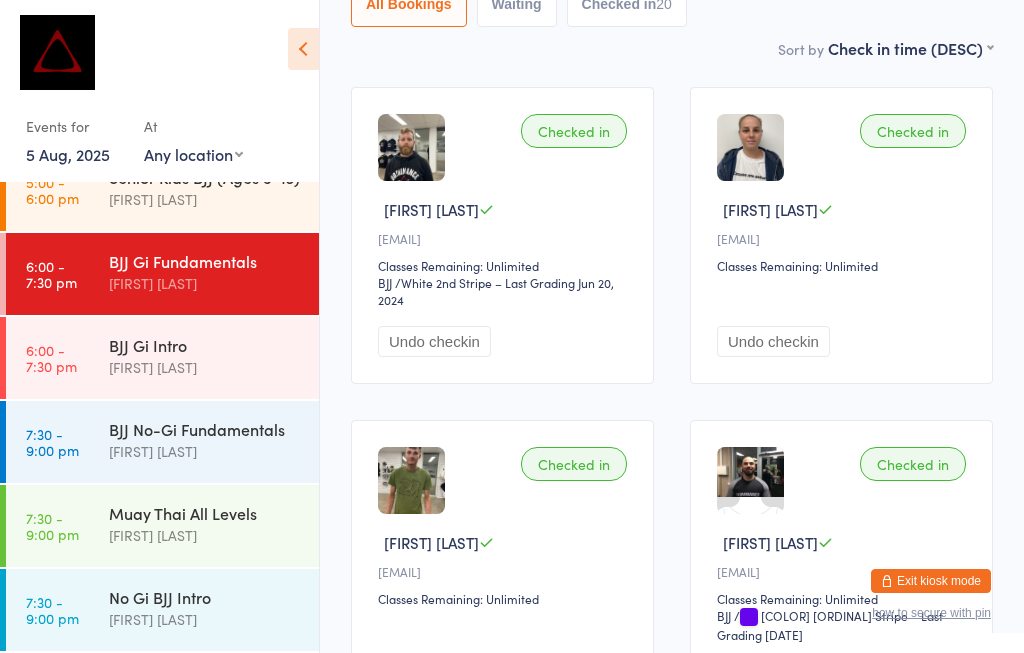 type on "F" 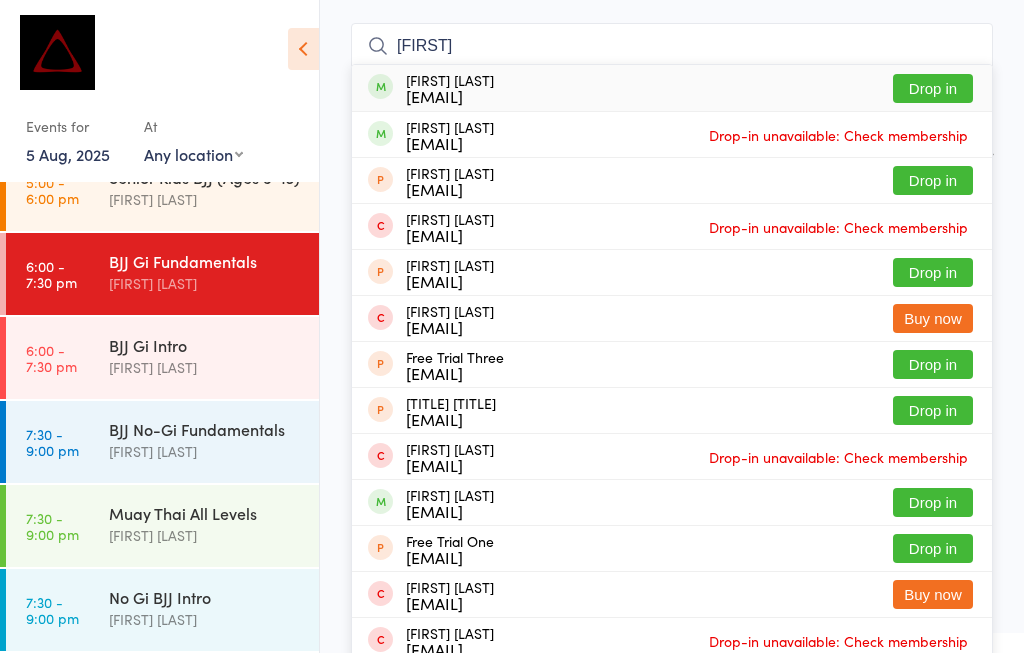 scroll, scrollTop: 154, scrollLeft: 0, axis: vertical 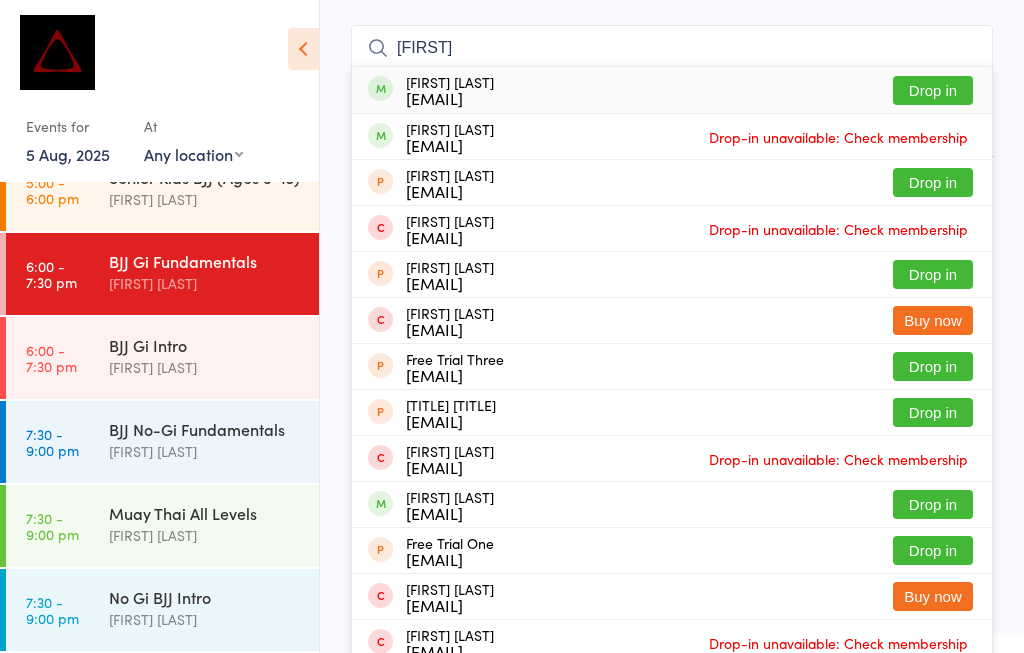 type on "[FIRST]" 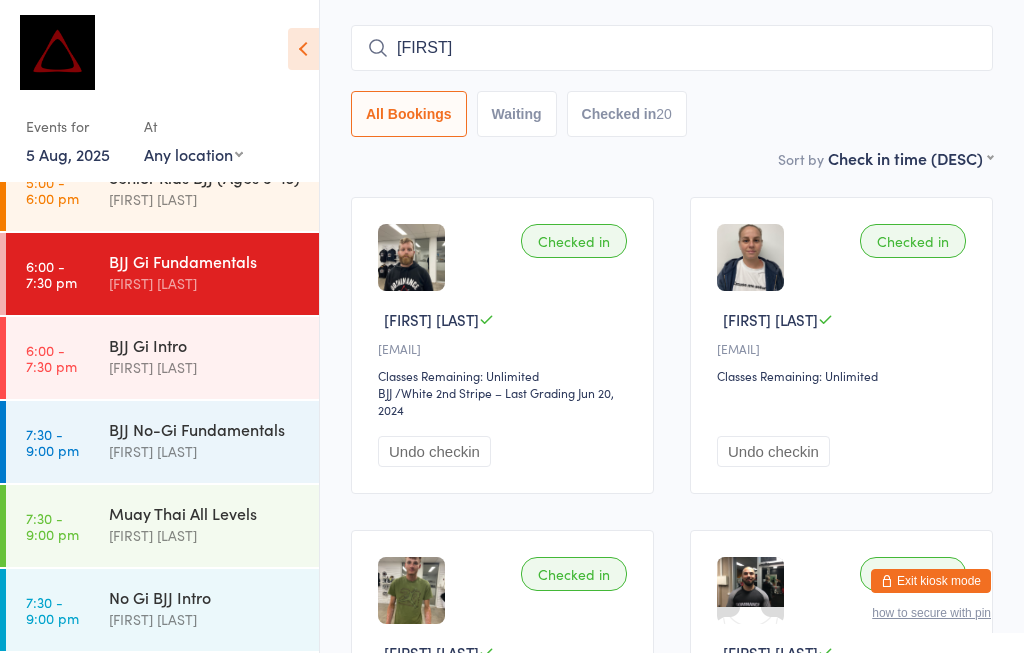 type 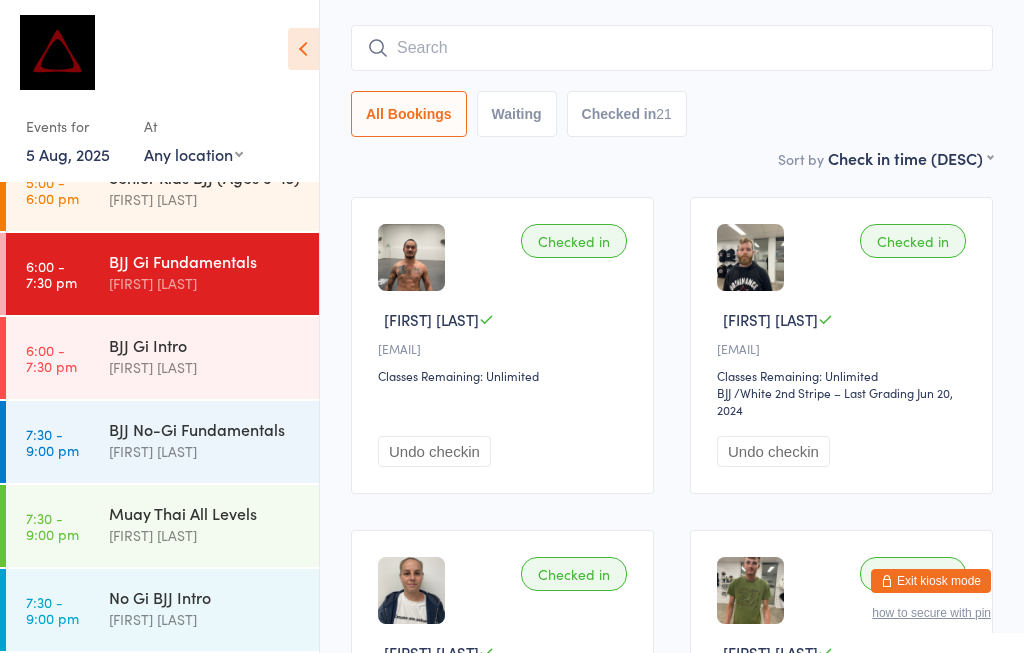 scroll, scrollTop: 267, scrollLeft: 0, axis: vertical 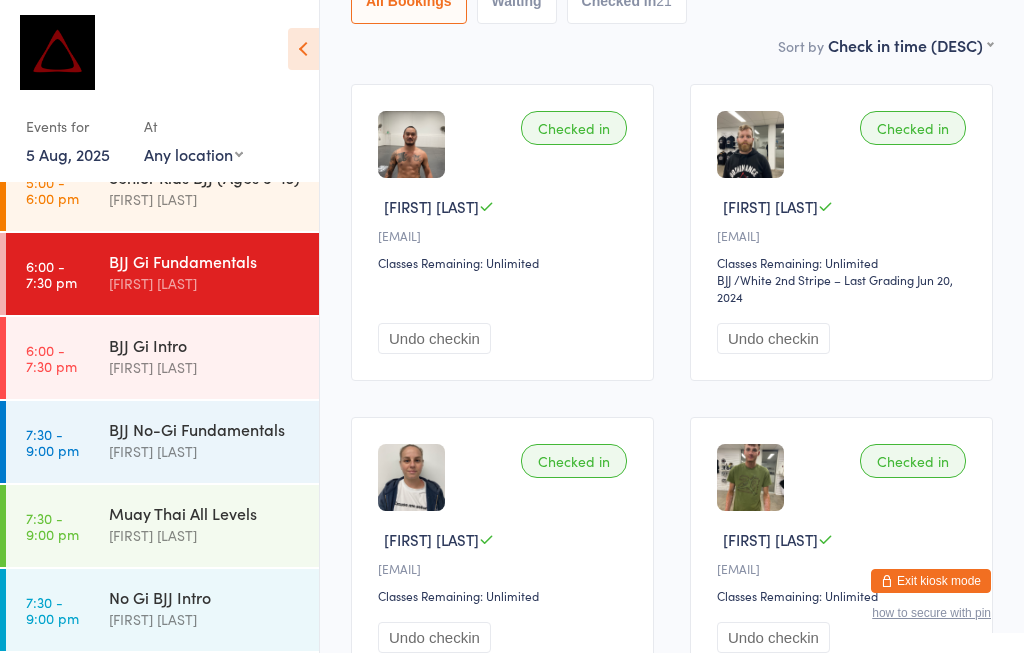 click on "BJJ No-Gi Fundamentals" at bounding box center (205, 429) 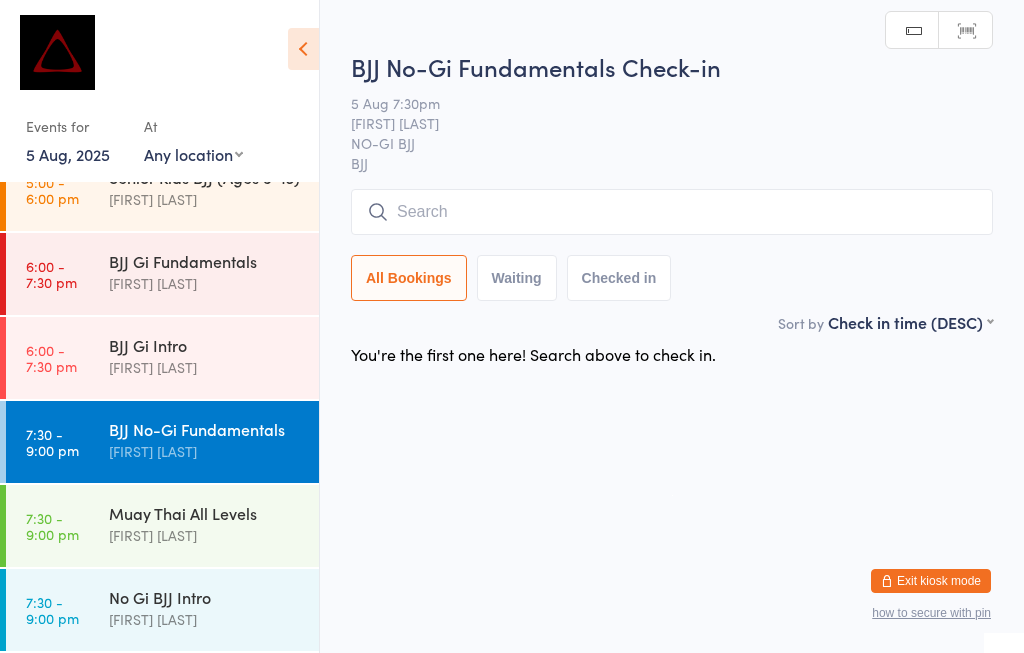 click on "BJJ No-Gi Fundamentals" at bounding box center (205, 429) 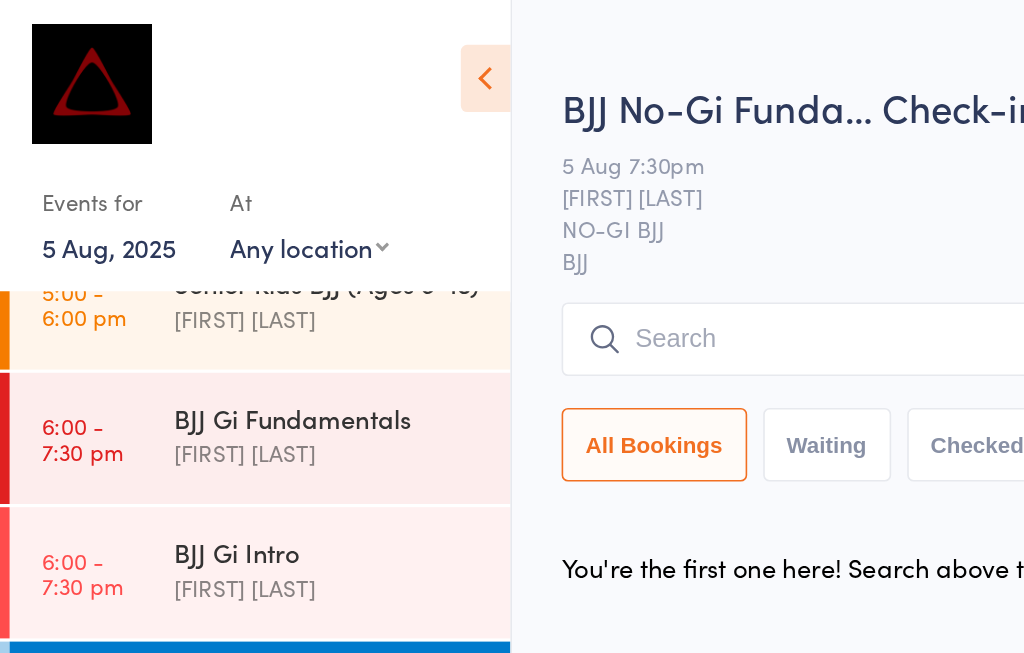 click at bounding box center (672, 212) 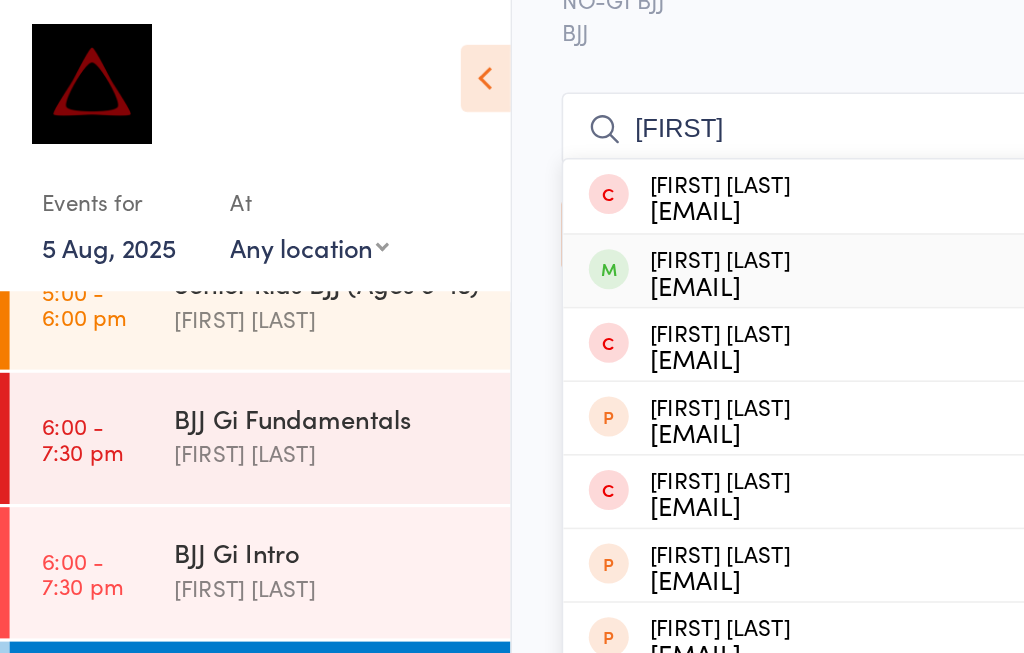 type on "[FIRST]" 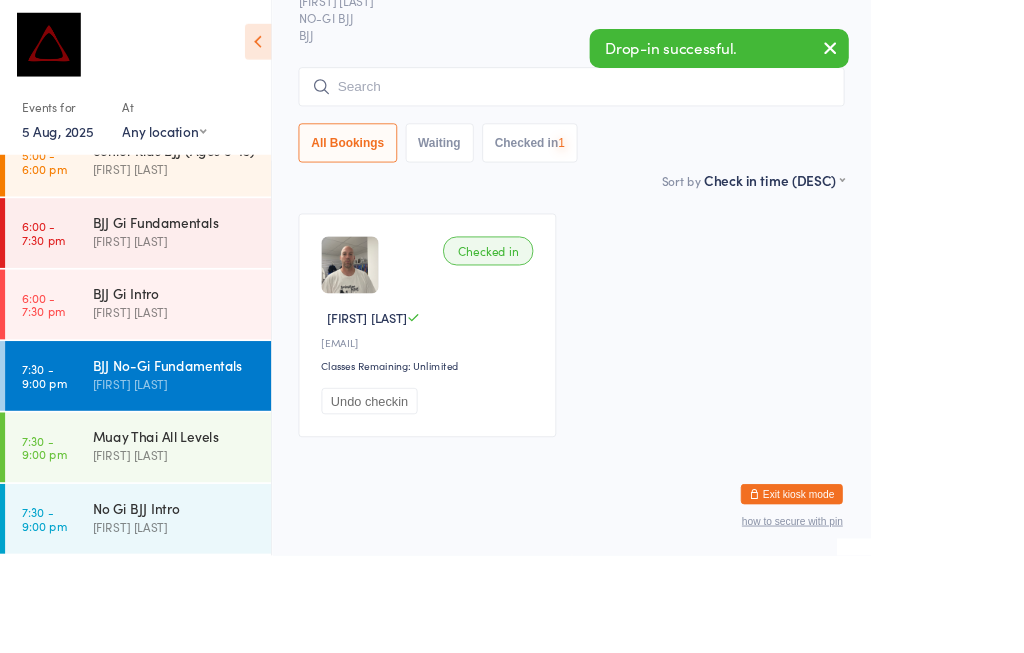 scroll, scrollTop: 104, scrollLeft: -274, axis: both 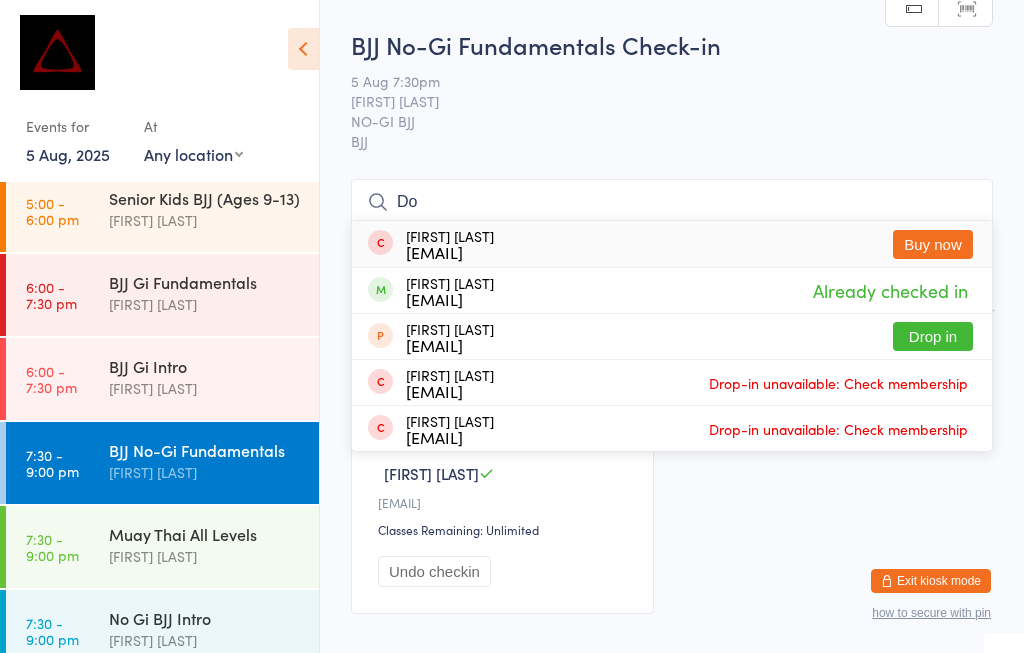 type on "D" 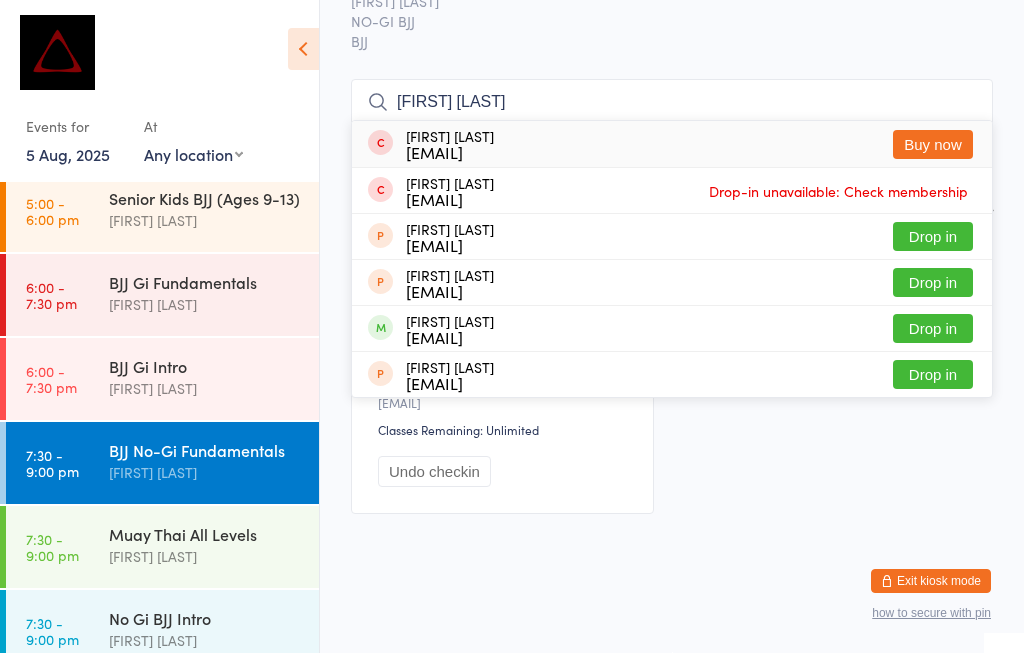 scroll, scrollTop: 118, scrollLeft: 0, axis: vertical 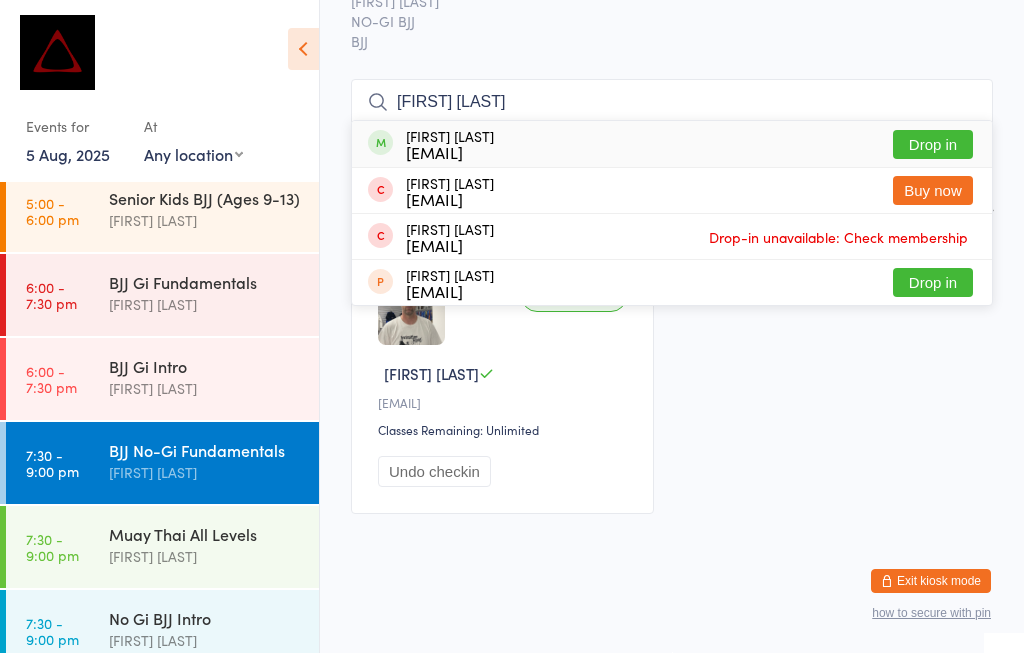 type on "[FIRST] [LAST]" 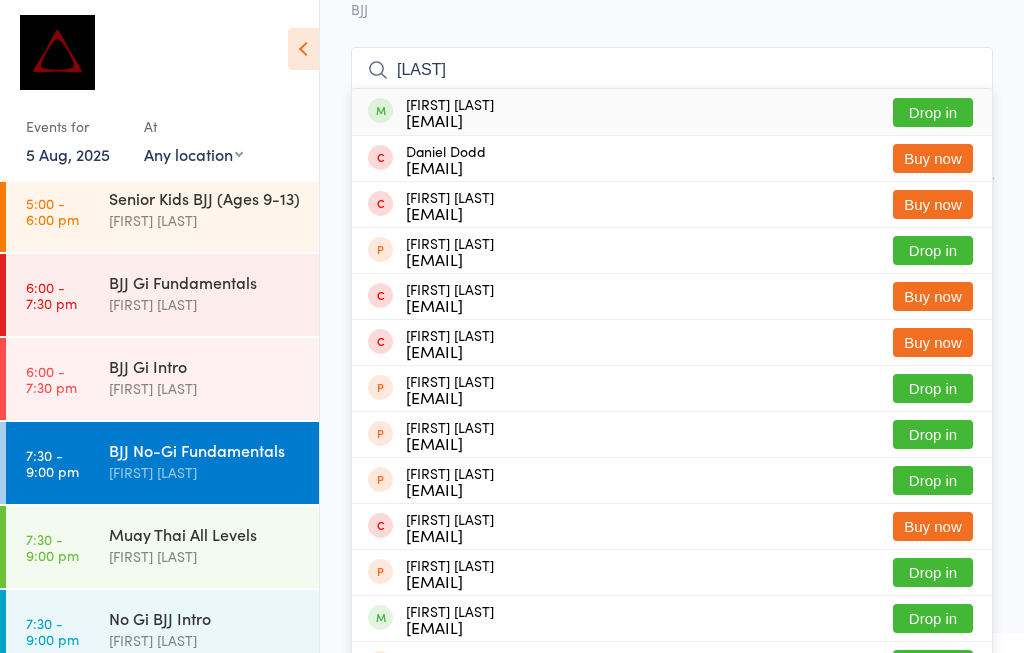 scroll, scrollTop: 139, scrollLeft: 0, axis: vertical 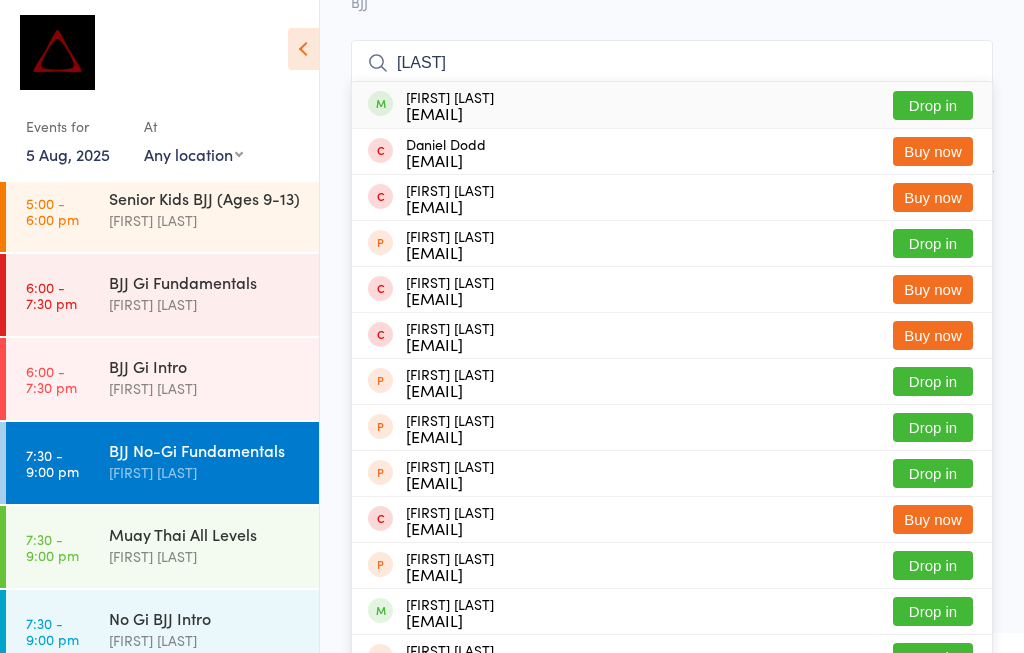 type on "[LAST]" 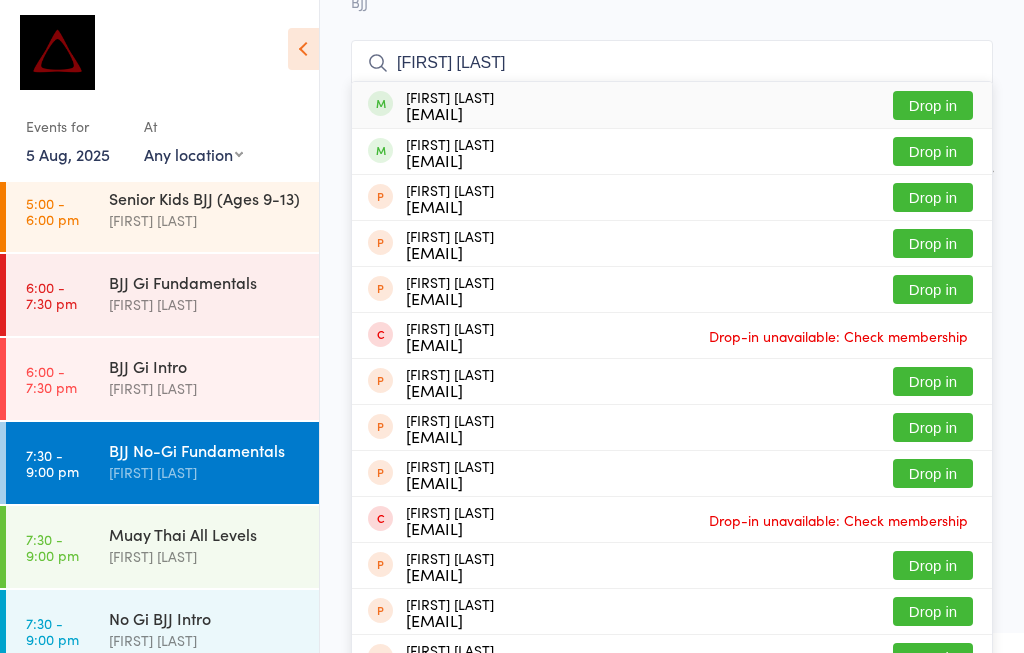 type on "[FIRST] [LAST]" 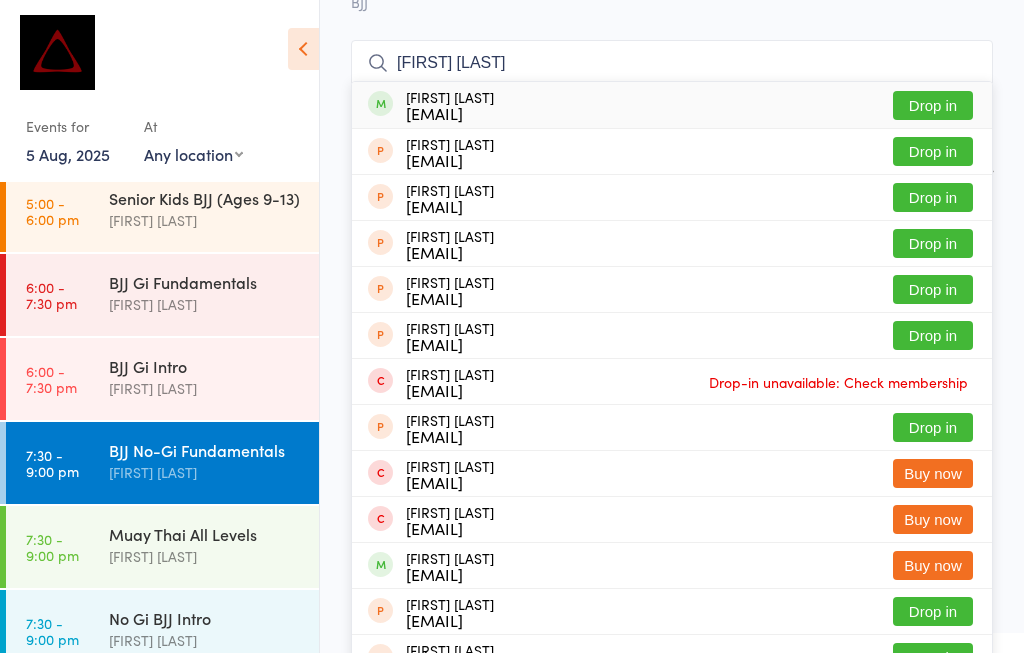 type on "[FIRST] [LAST]" 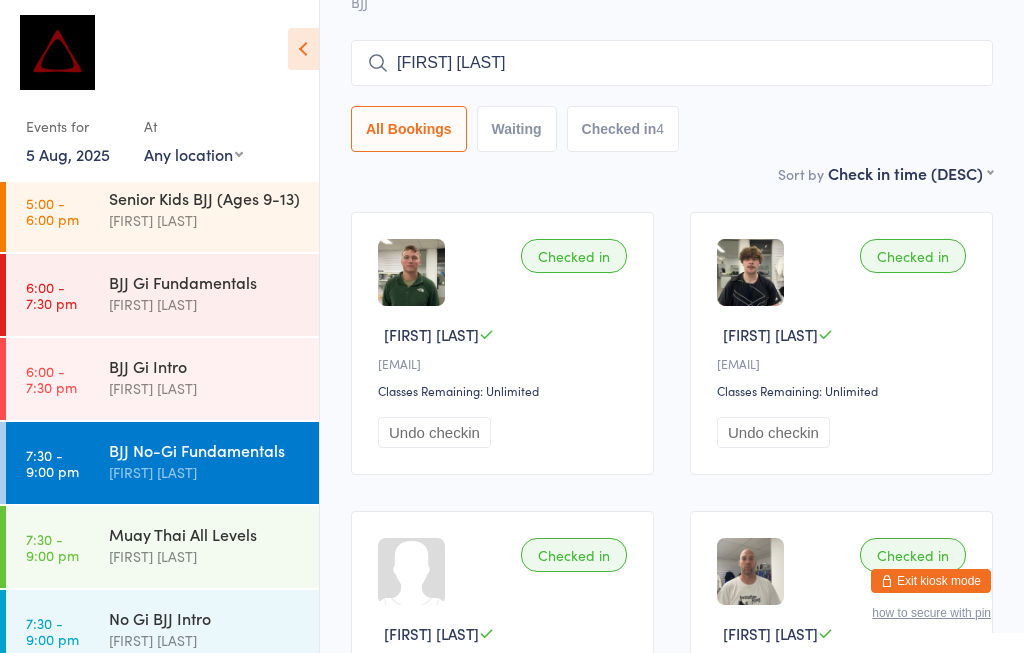 type 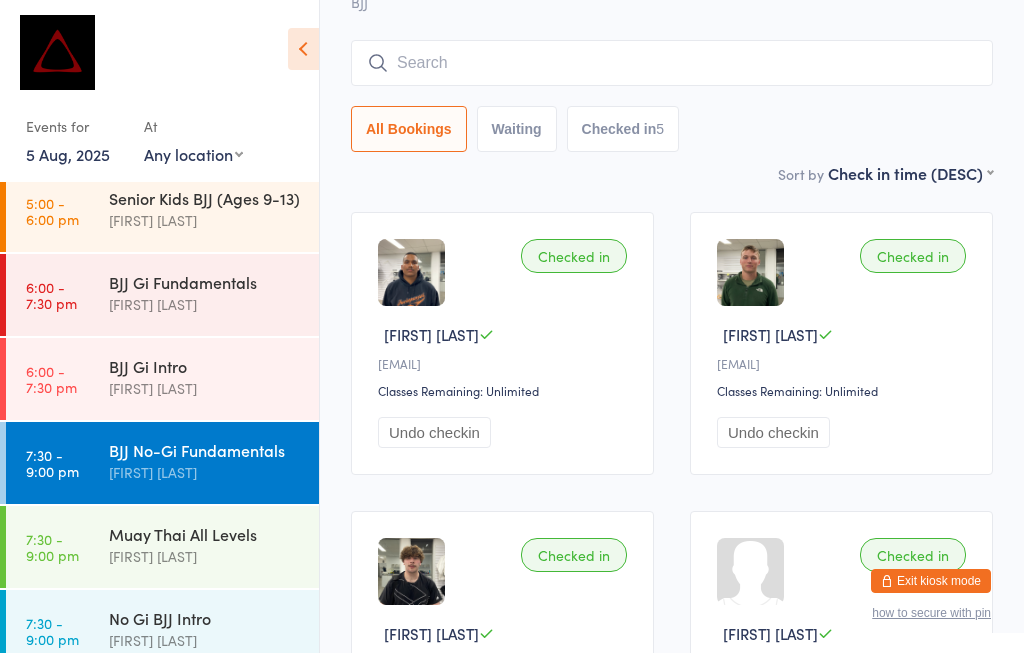 click at bounding box center (672, 63) 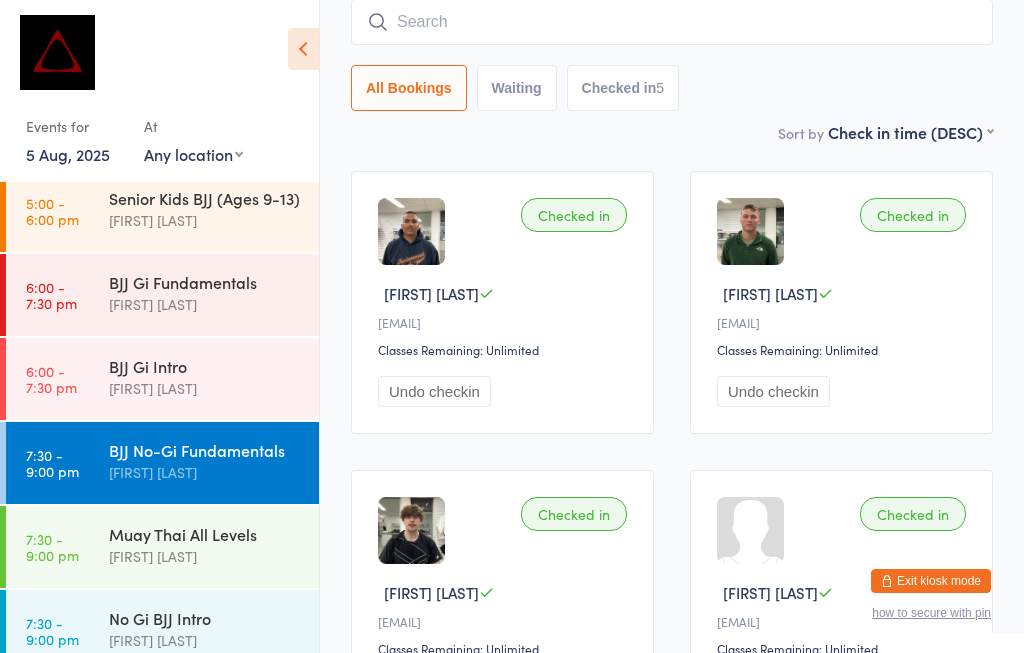 scroll, scrollTop: 181, scrollLeft: 0, axis: vertical 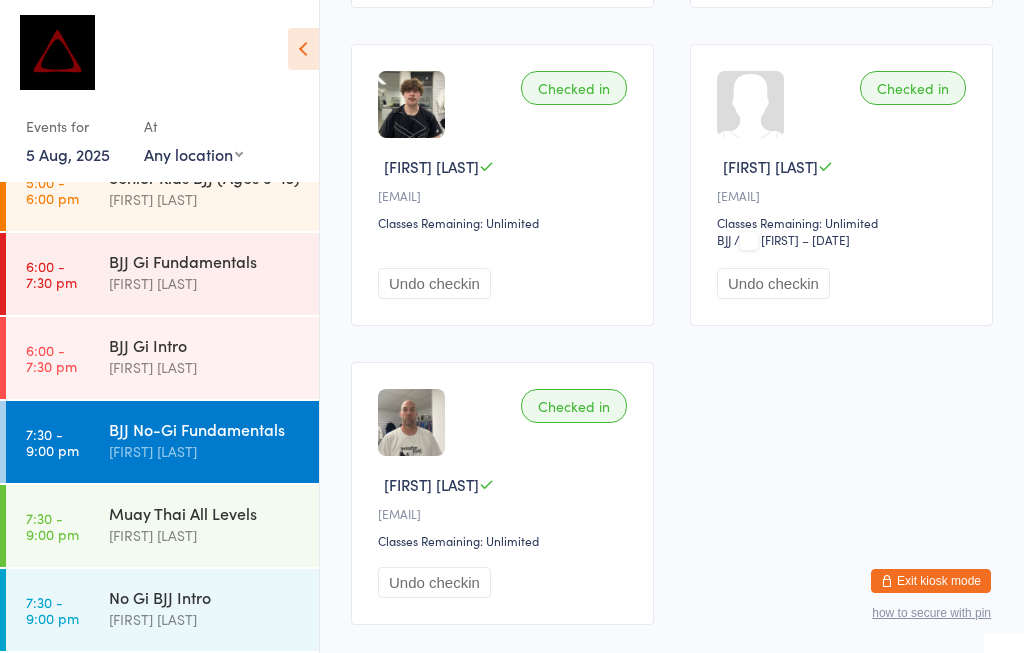 click on "Muay Thai All Levels" at bounding box center [205, 513] 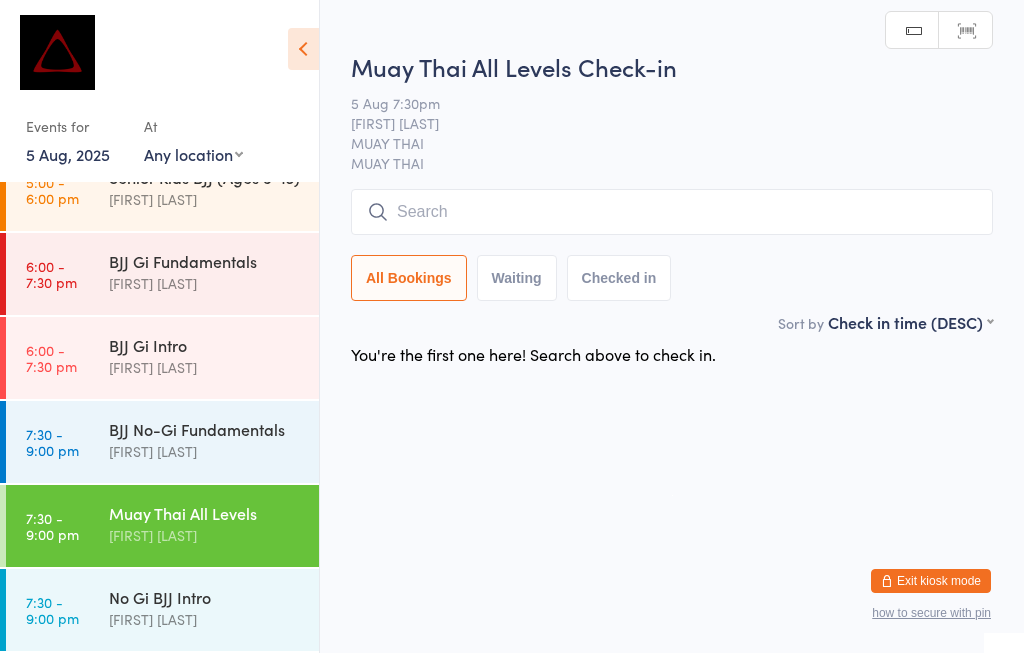 scroll, scrollTop: 0, scrollLeft: 0, axis: both 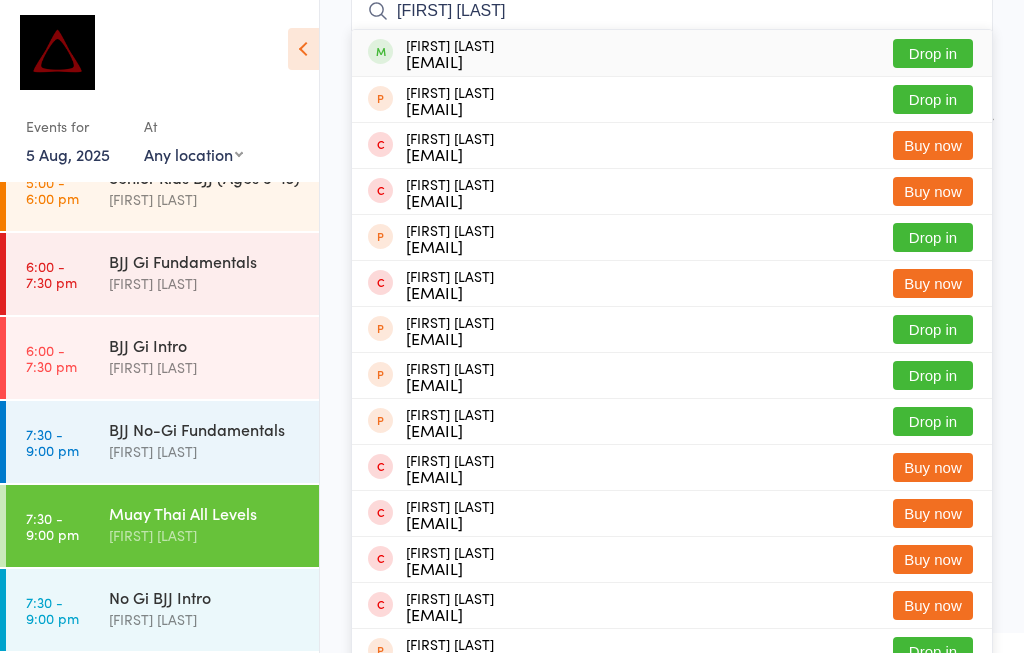 type on "[FIRST] [LAST]" 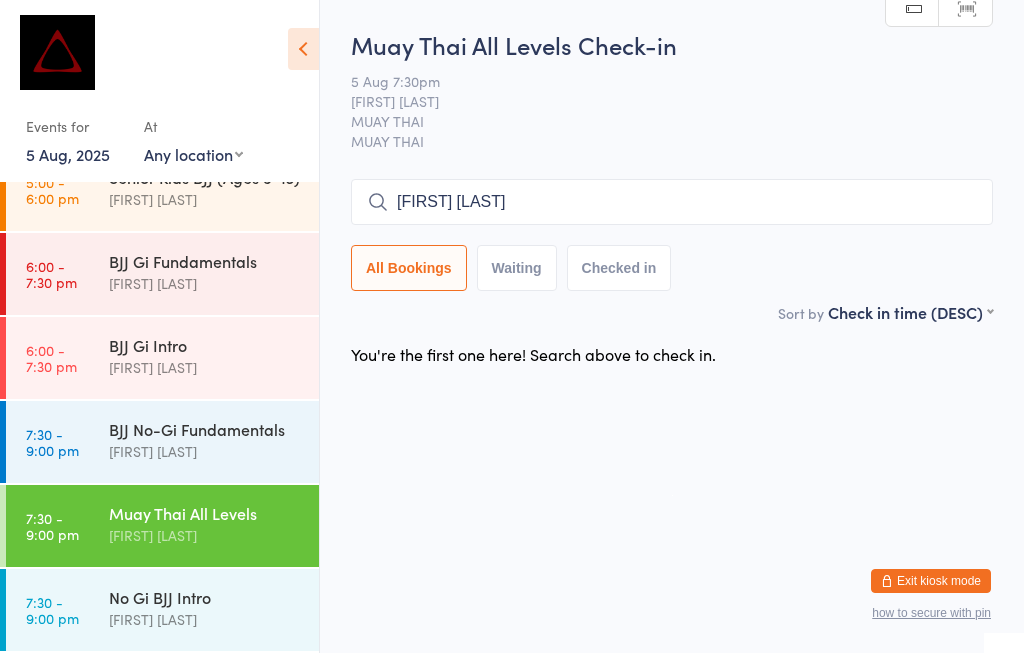 type 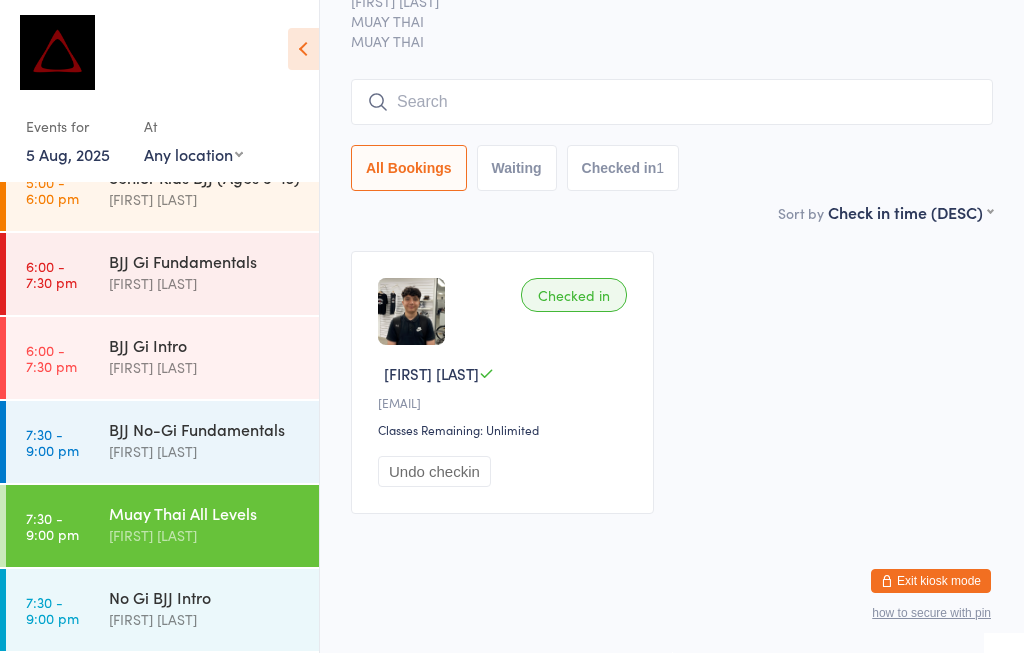 click on "BJJ Gi Intro" at bounding box center [205, 345] 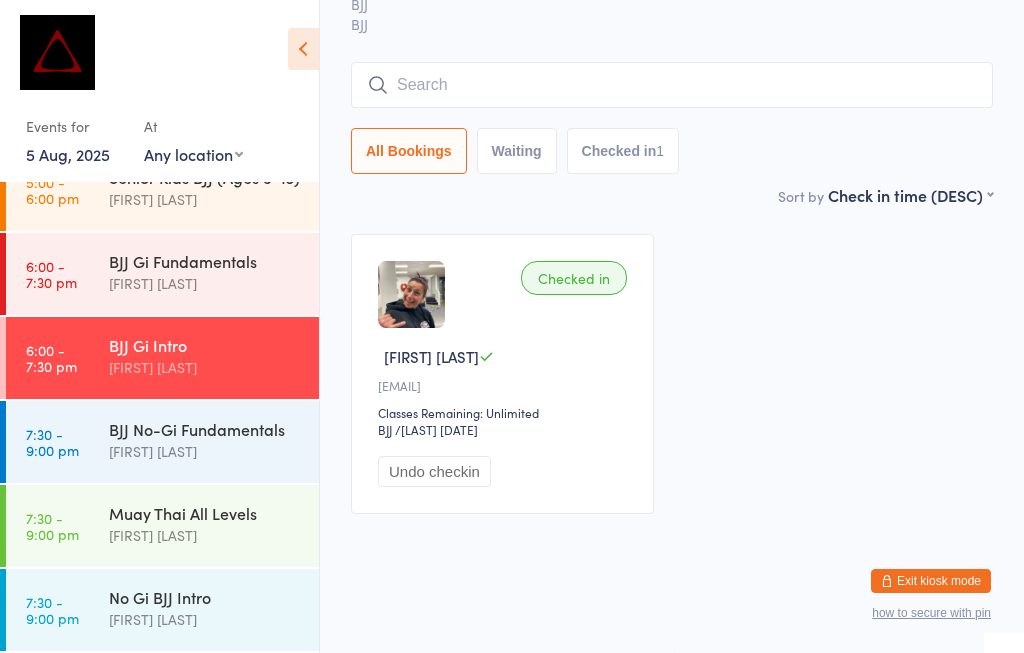 scroll, scrollTop: 554, scrollLeft: 0, axis: vertical 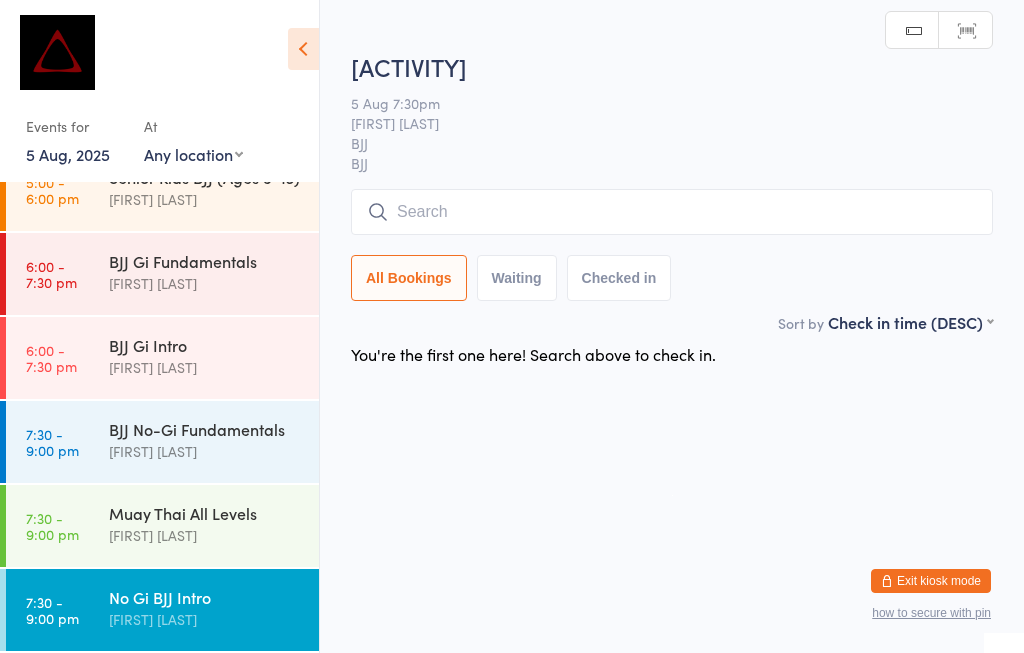 click on "BJJ Gi Intro" at bounding box center [205, 345] 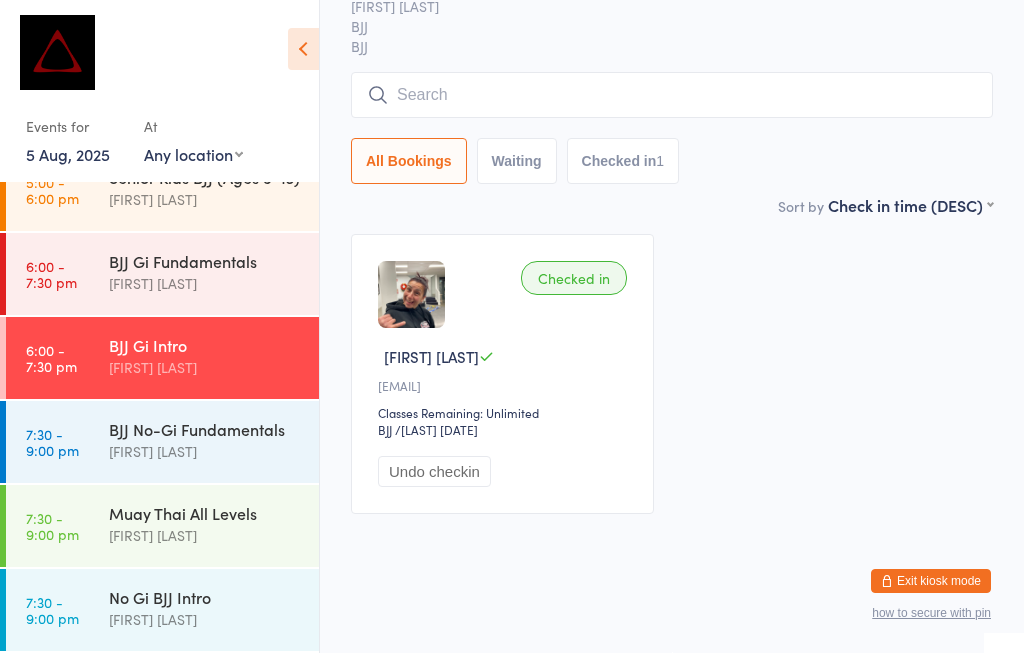 scroll, scrollTop: 554, scrollLeft: 0, axis: vertical 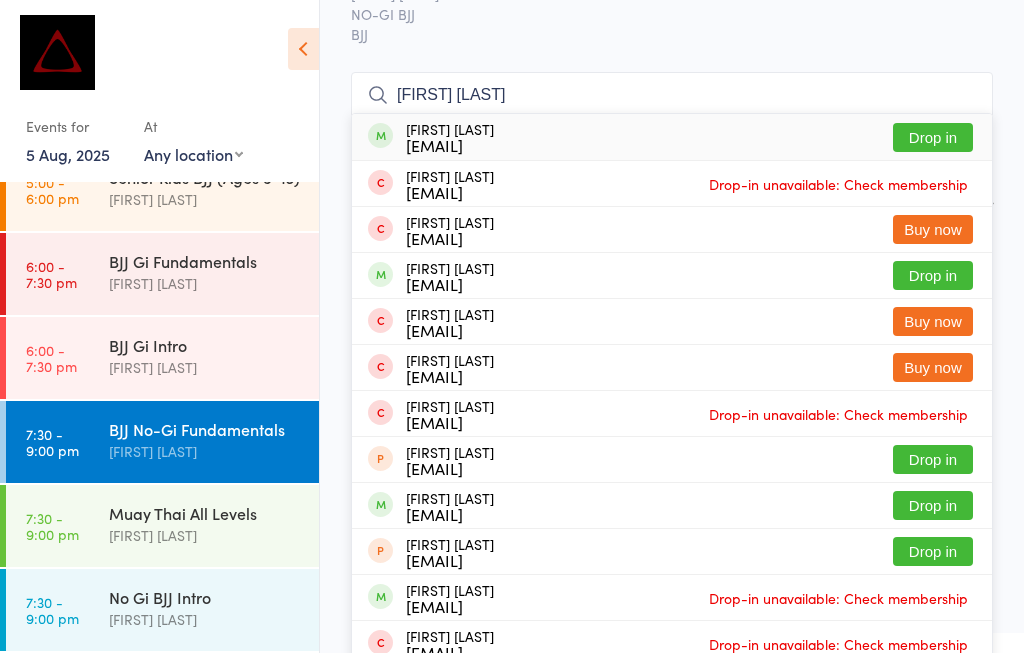 type on "[FIRST] [LAST]" 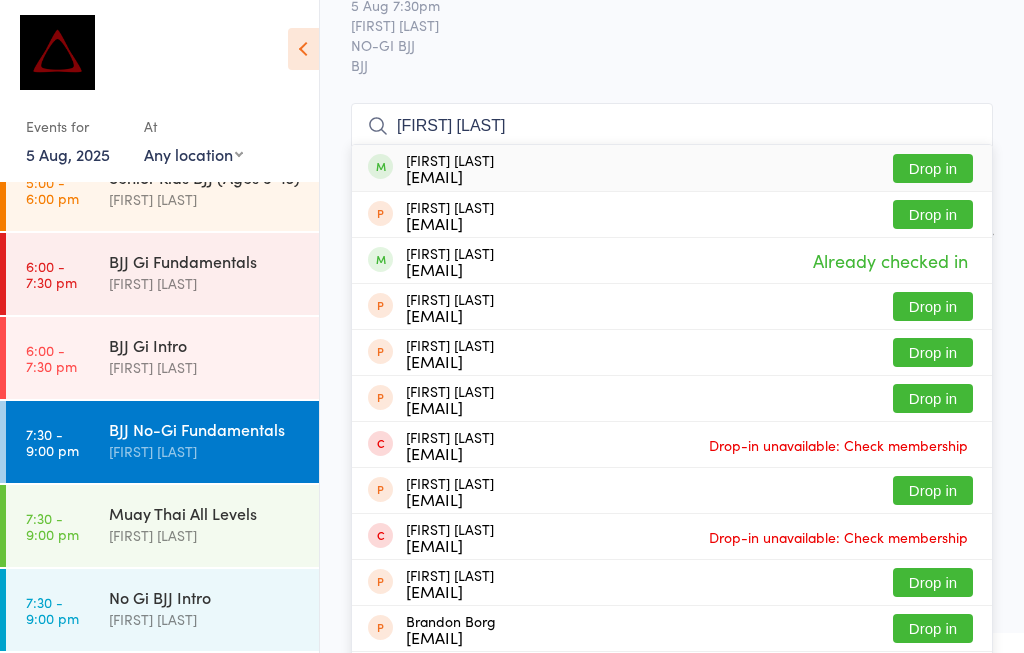 scroll, scrollTop: 79, scrollLeft: 0, axis: vertical 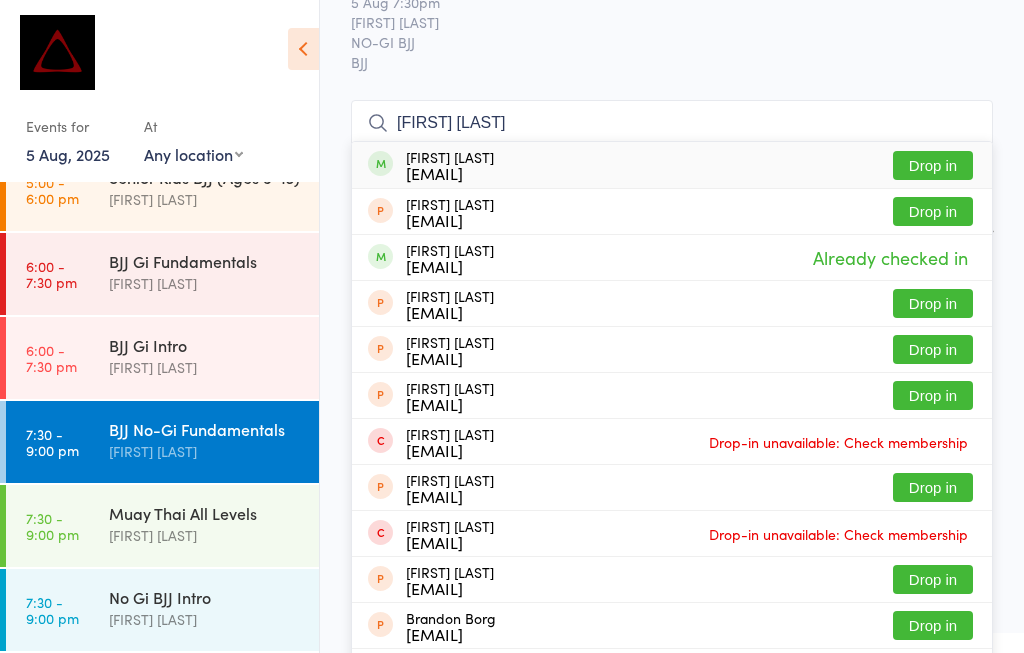 type on "[FIRST] [LAST]" 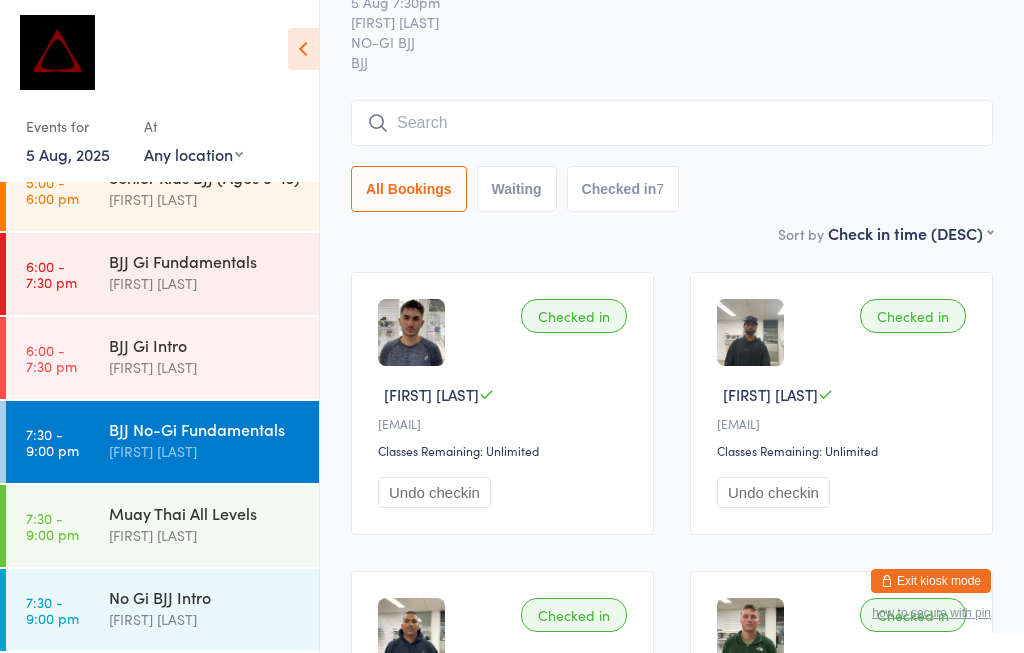 click at bounding box center (672, 123) 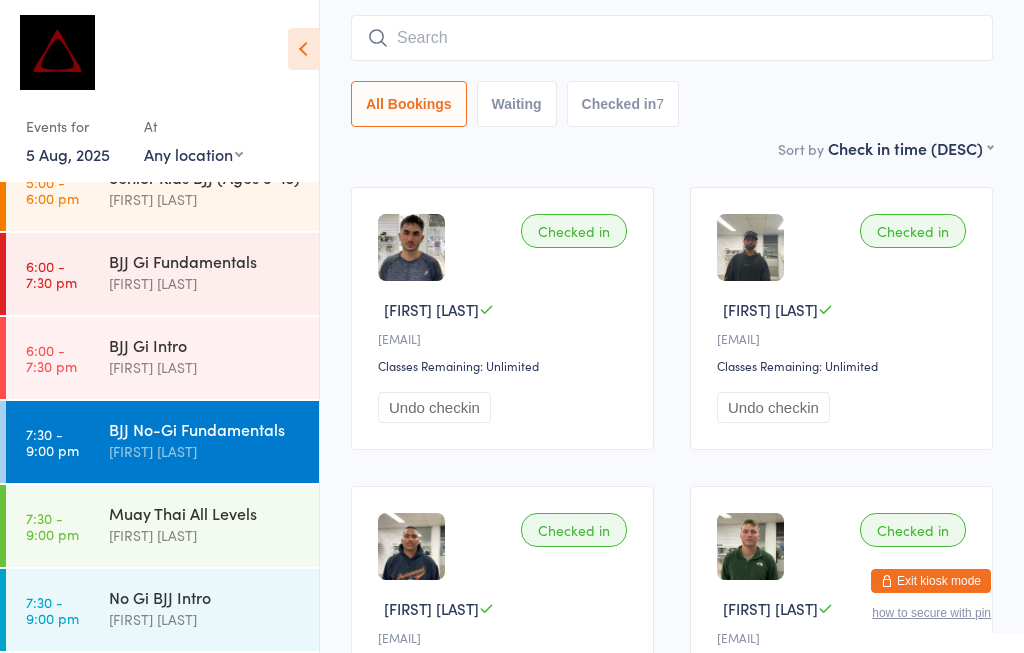 scroll, scrollTop: 181, scrollLeft: 0, axis: vertical 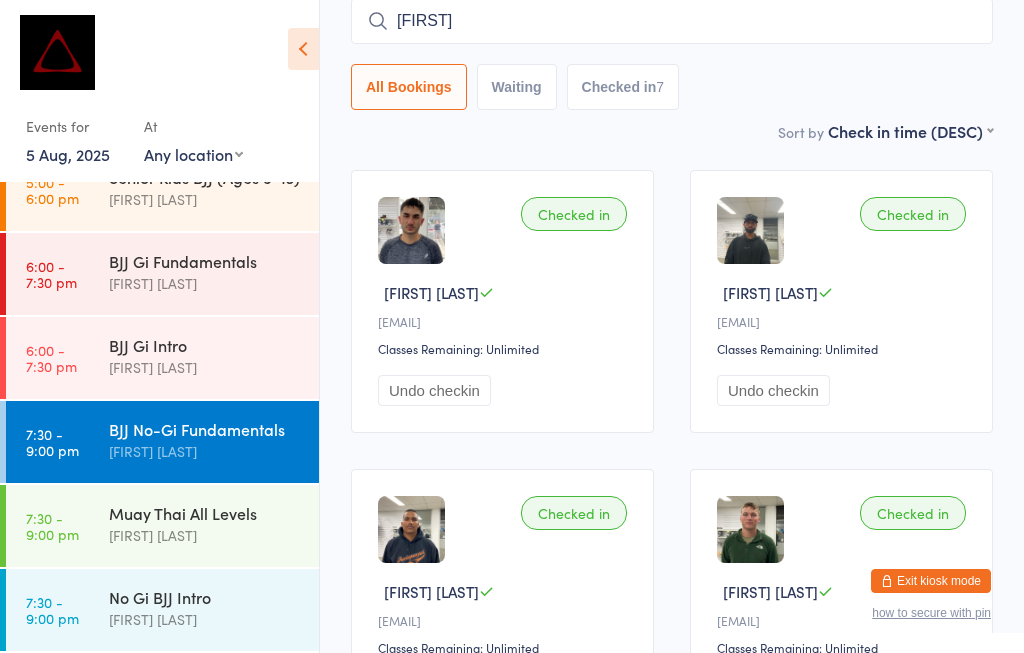 type on "[FIRST]" 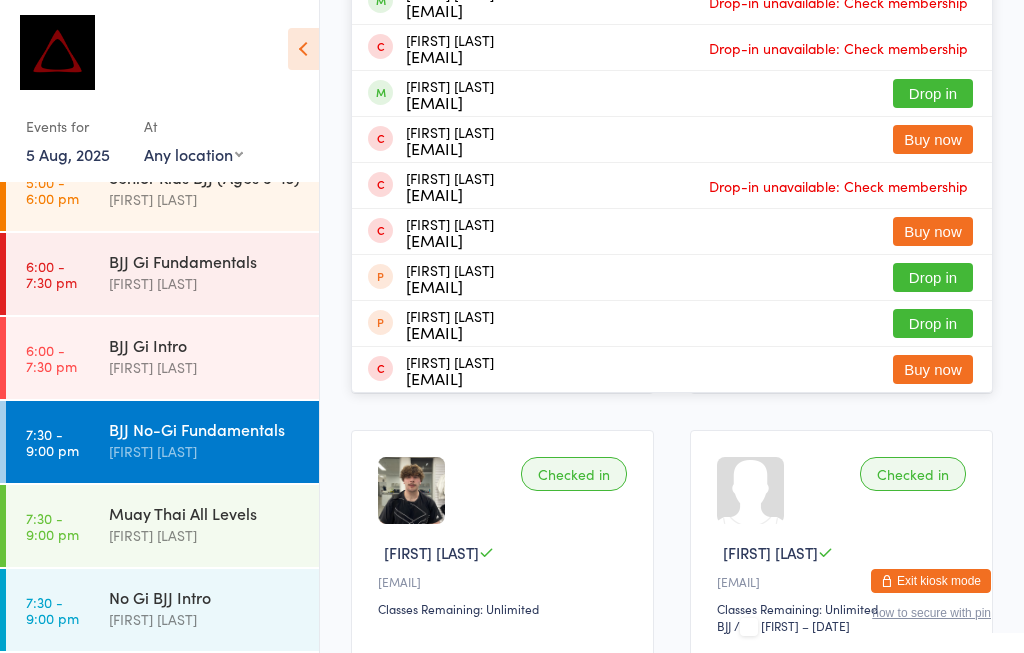 scroll, scrollTop: 520, scrollLeft: 0, axis: vertical 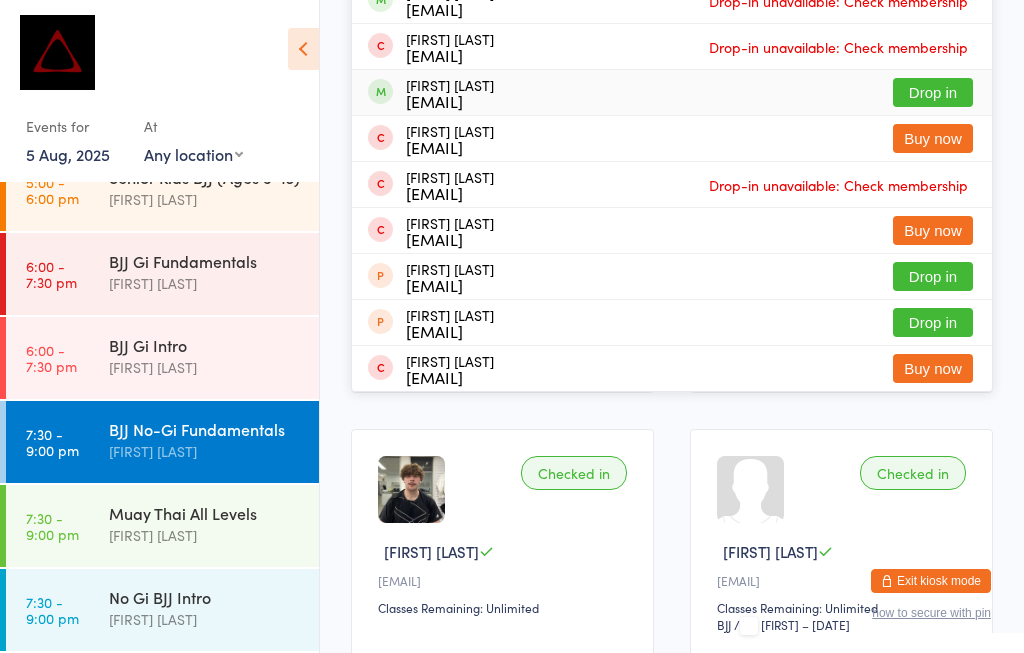 click on "Drop in" at bounding box center [933, 92] 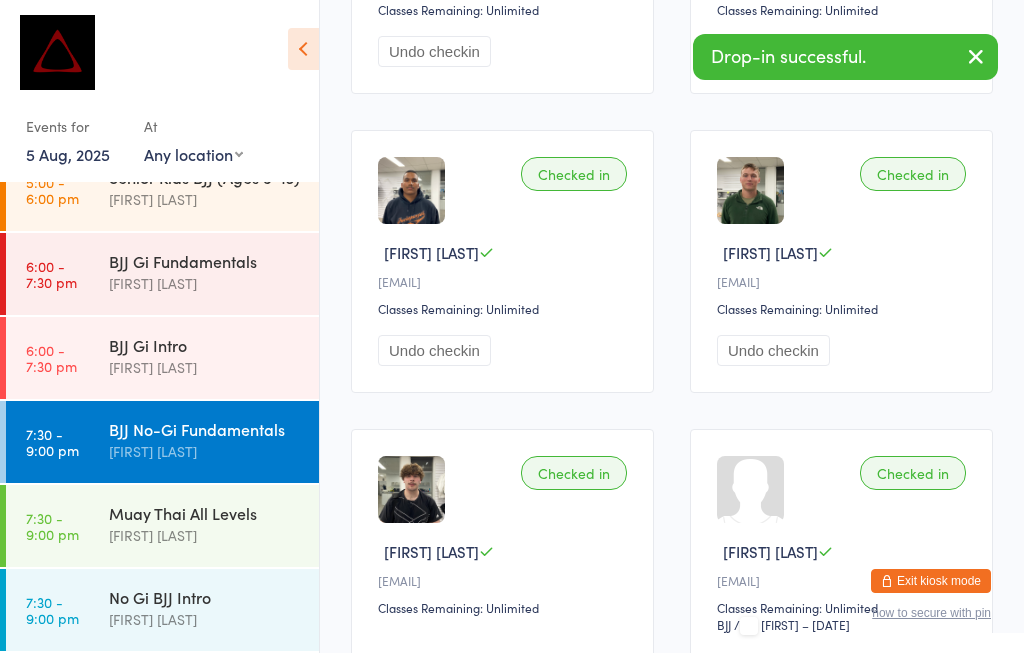 scroll, scrollTop: 77, scrollLeft: 0, axis: vertical 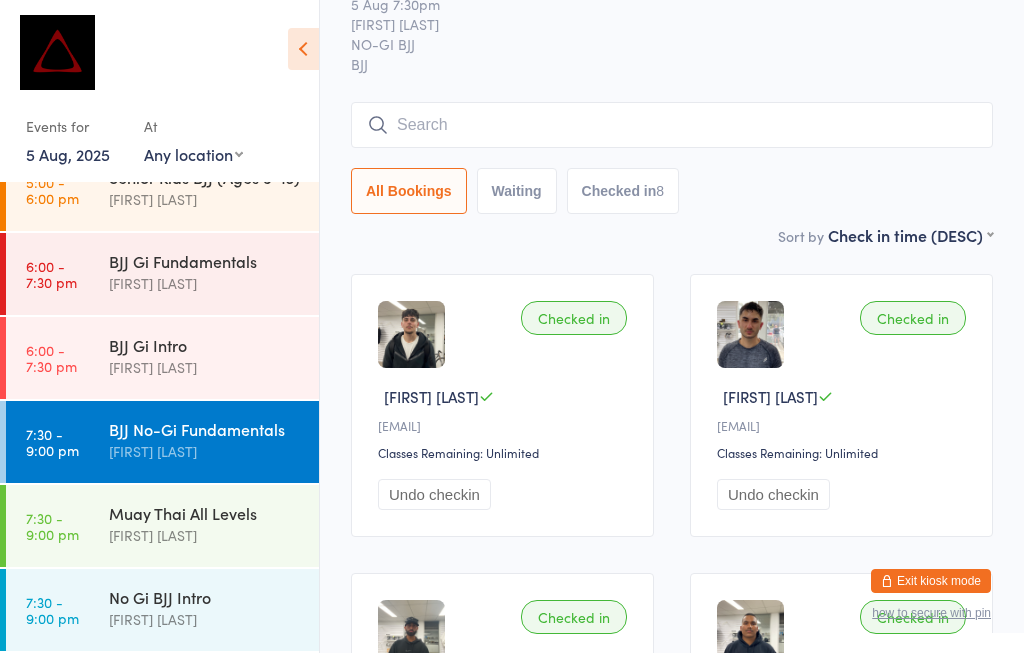 click at bounding box center (672, 125) 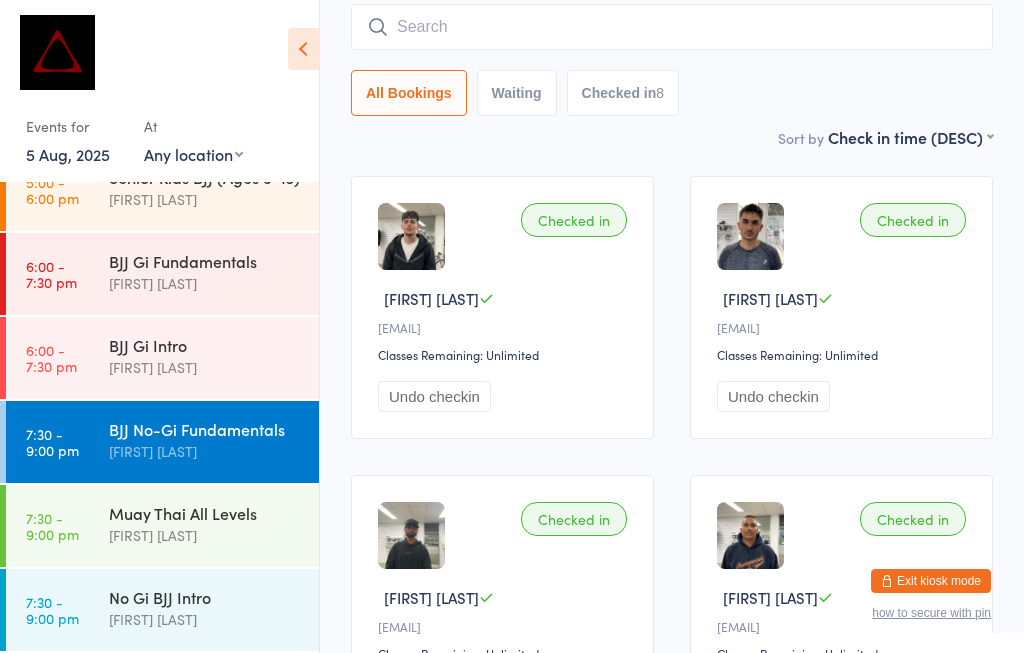 scroll, scrollTop: 181, scrollLeft: 0, axis: vertical 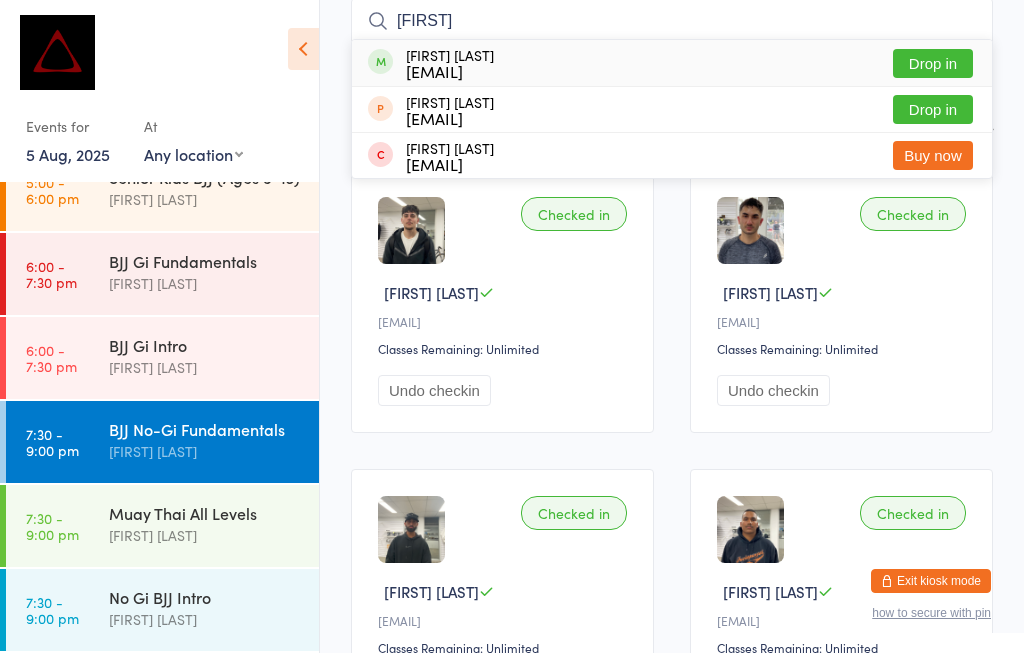 type on "[FIRST]" 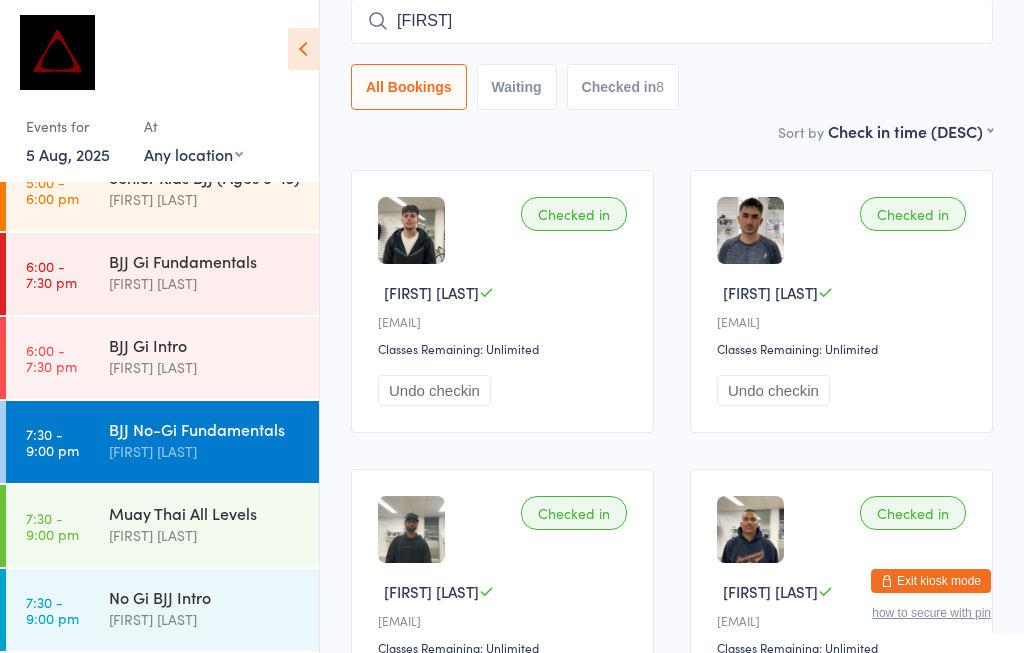 type 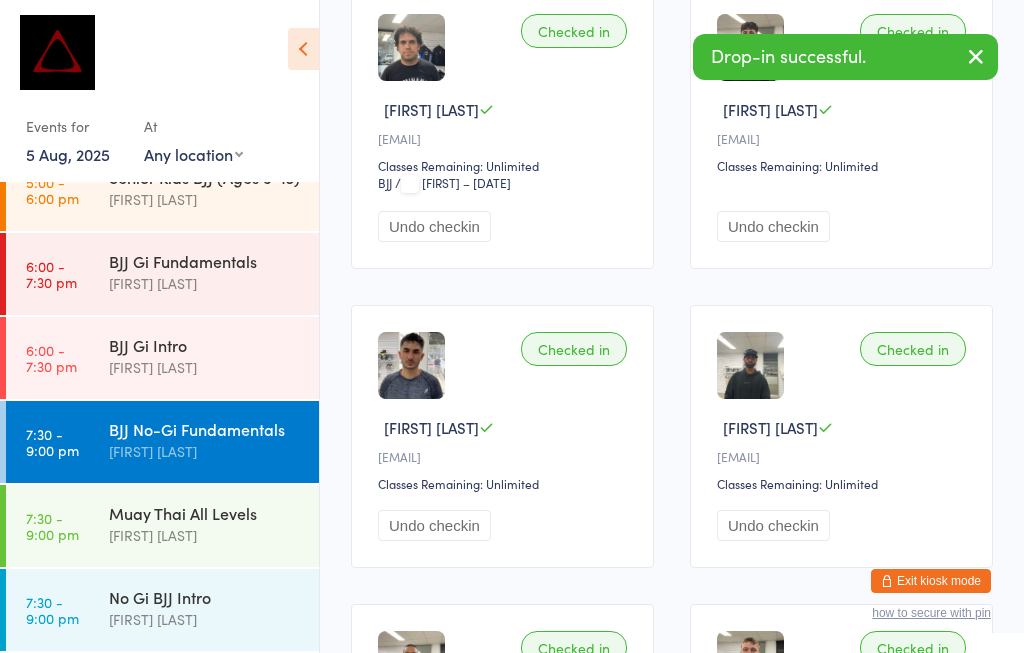 scroll, scrollTop: 366, scrollLeft: 0, axis: vertical 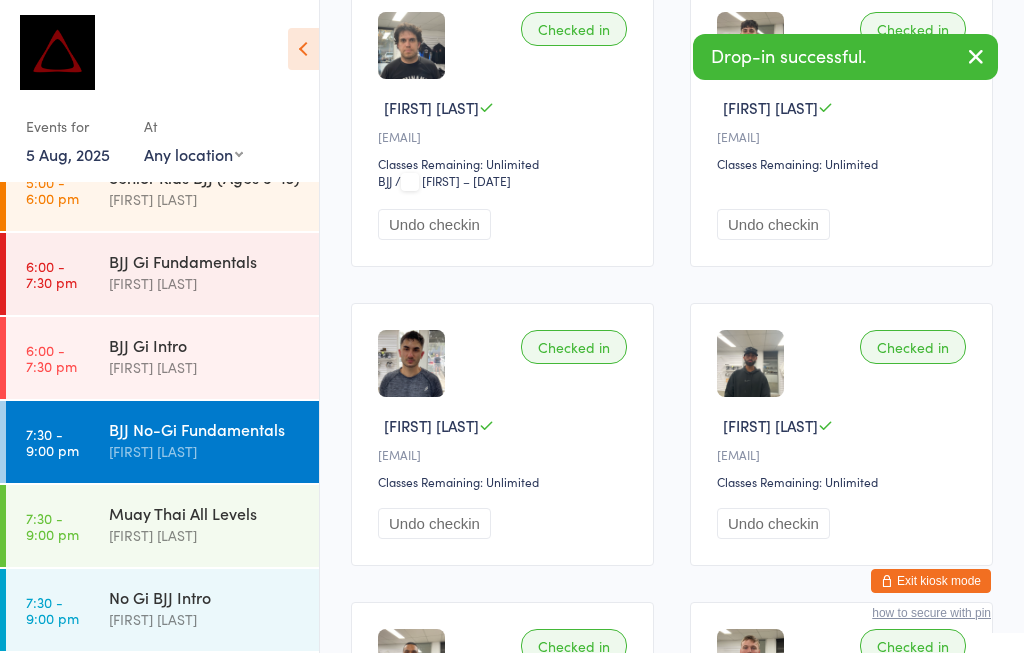 click on "[FIRST] [LAST]" at bounding box center (205, 451) 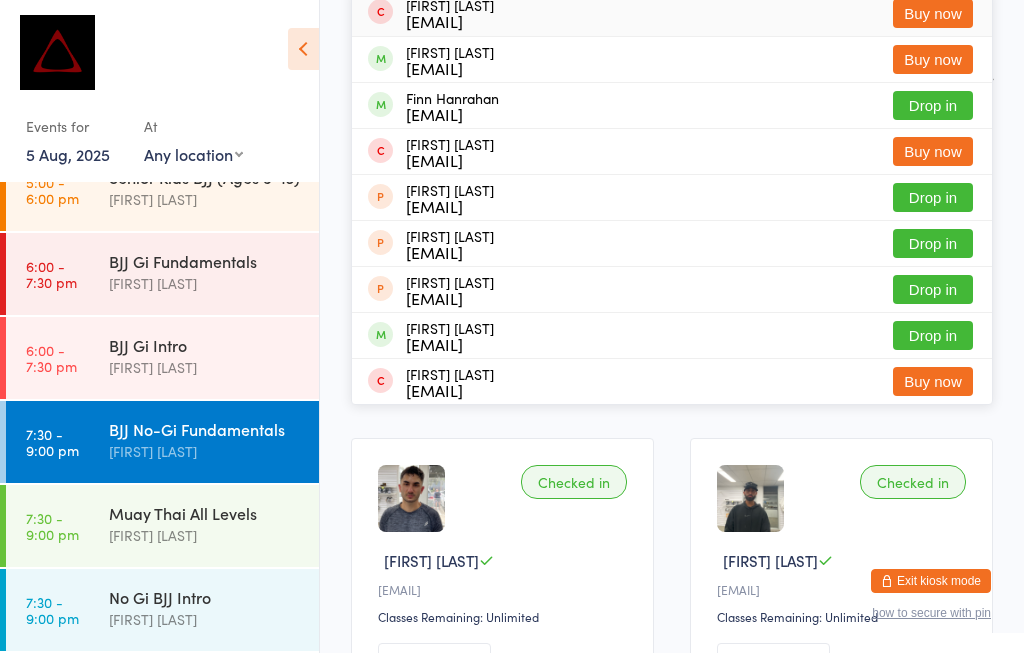 scroll, scrollTop: 237, scrollLeft: 0, axis: vertical 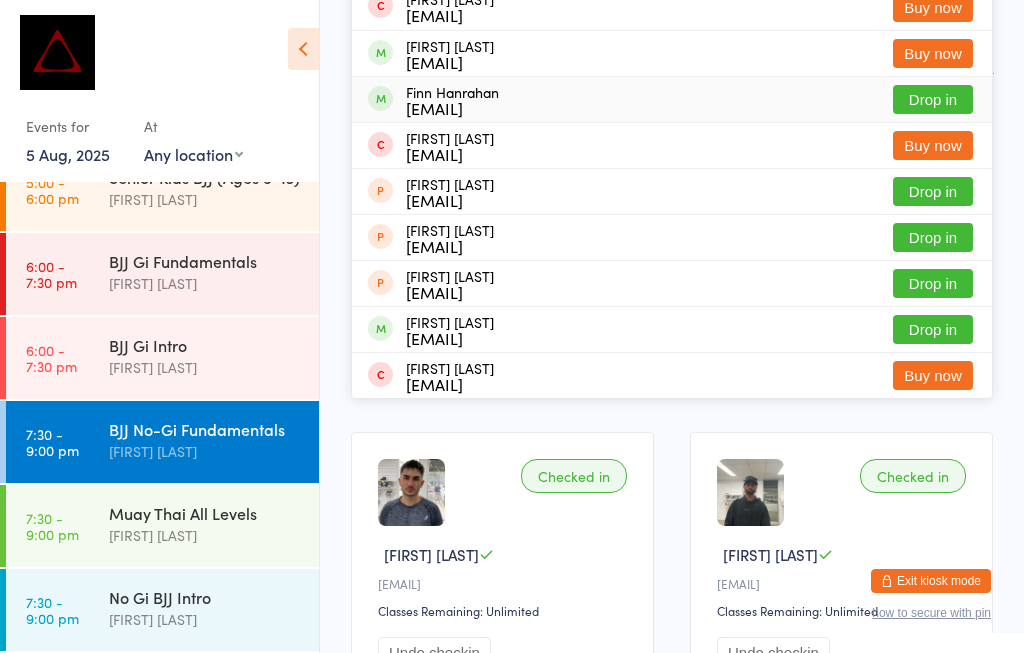 type on "[FIRST]" 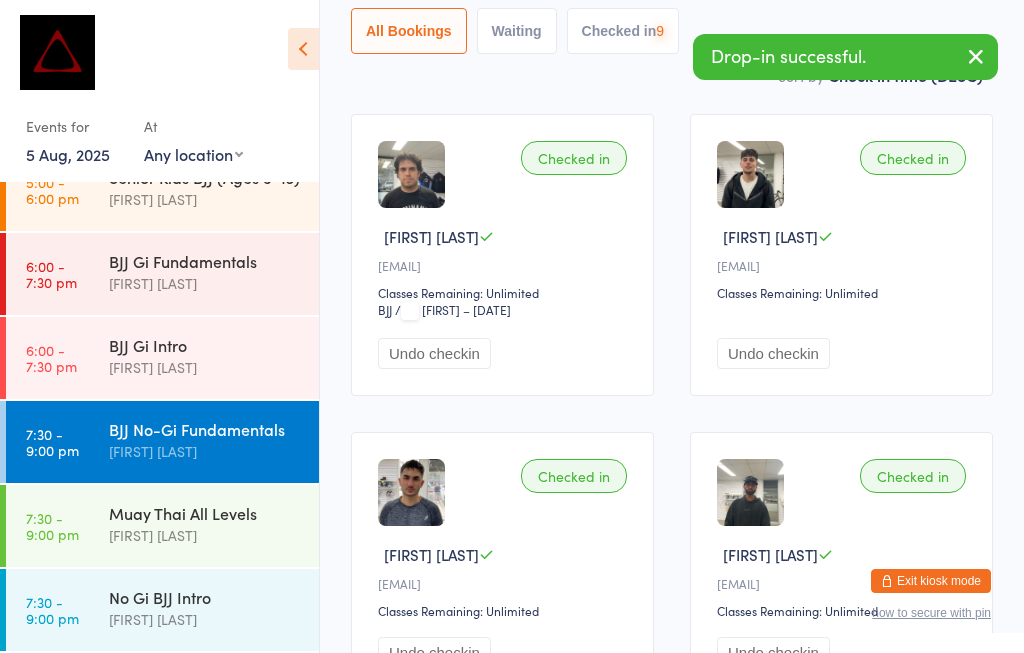 scroll, scrollTop: 77, scrollLeft: 0, axis: vertical 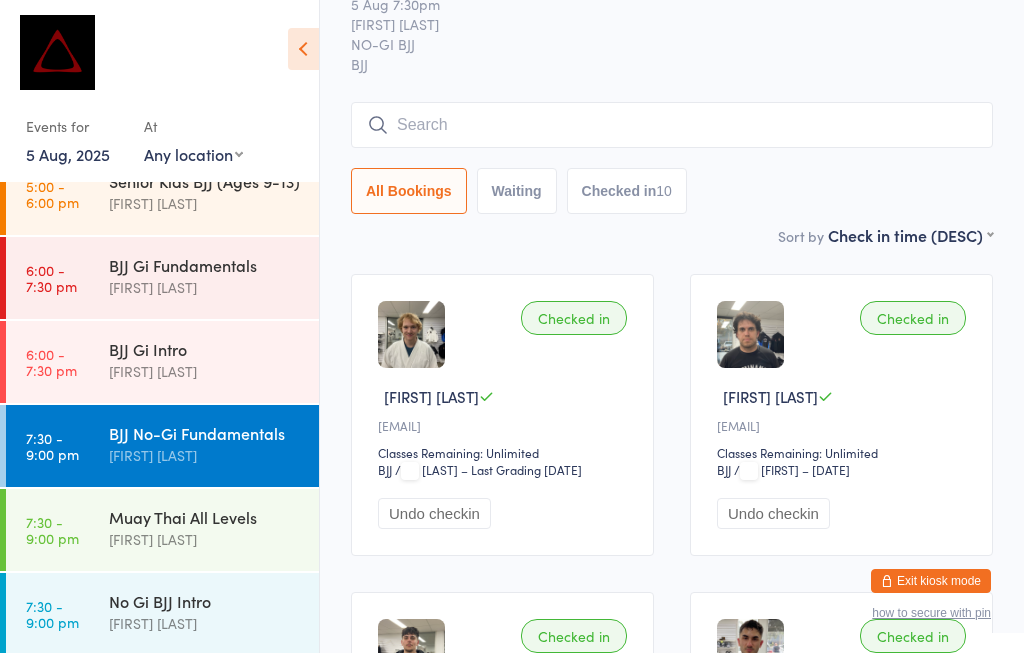 click on "BJJ Gi Fundamentals" at bounding box center [205, 265] 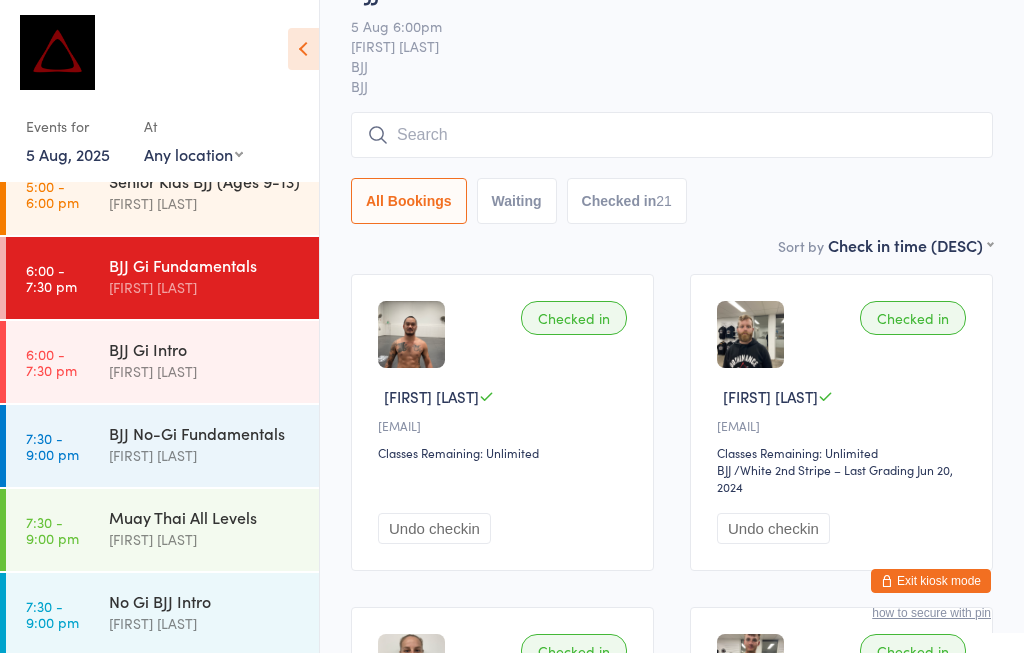 click at bounding box center (672, 135) 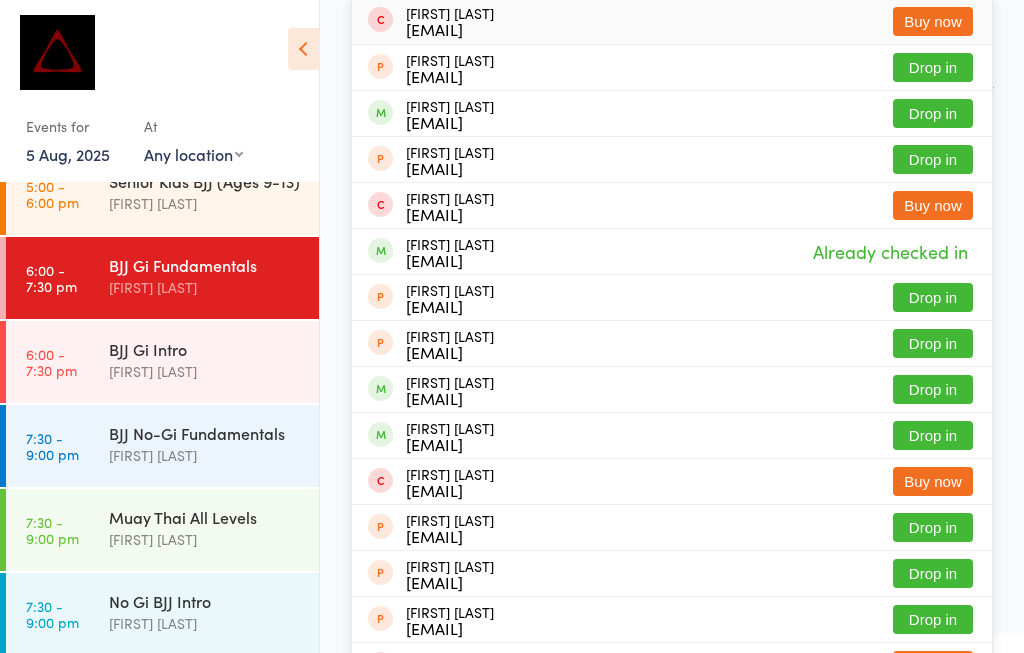 scroll, scrollTop: 225, scrollLeft: 0, axis: vertical 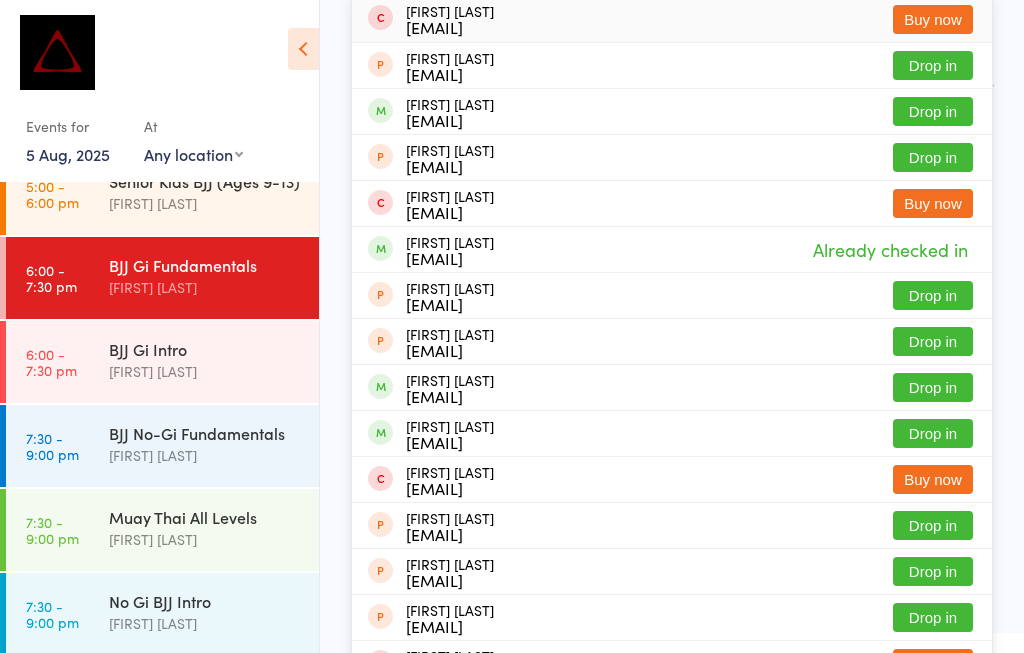 type on "Brett" 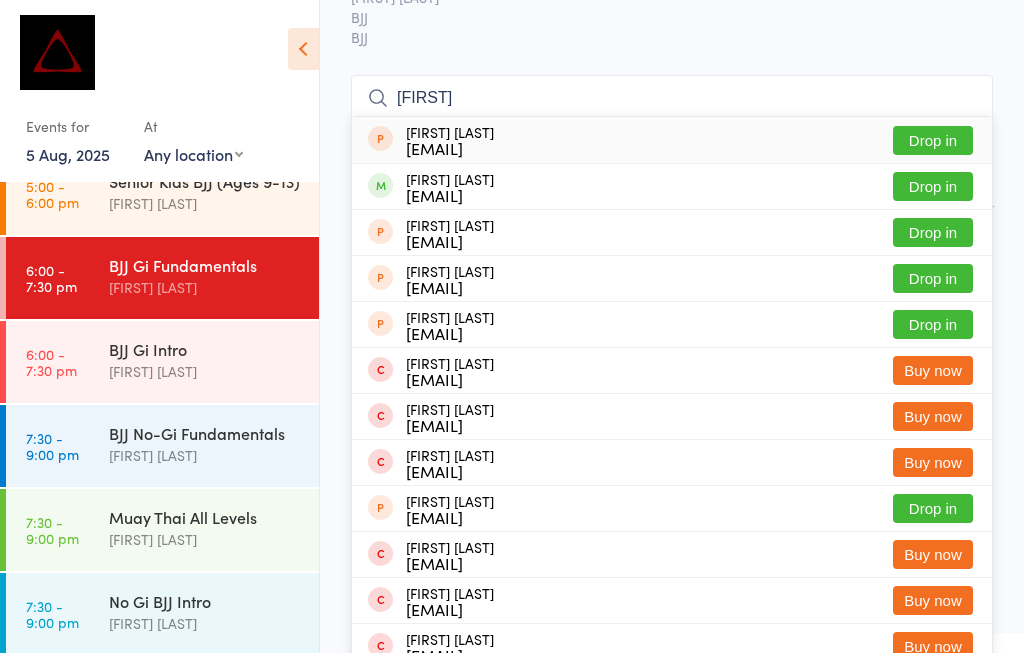 scroll, scrollTop: 121, scrollLeft: 0, axis: vertical 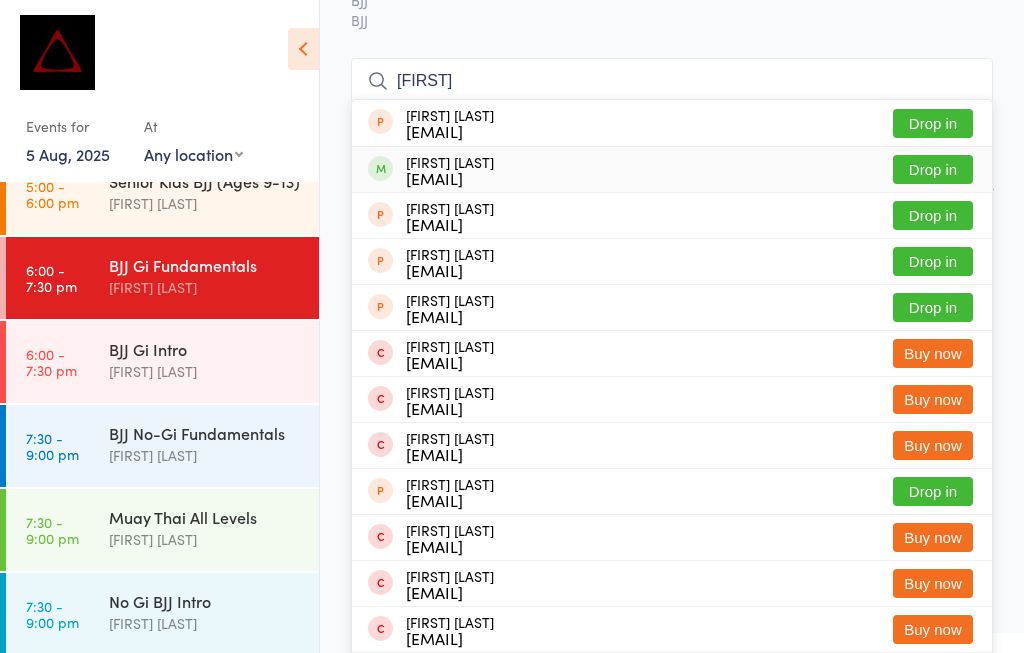 type on "[FIRST]" 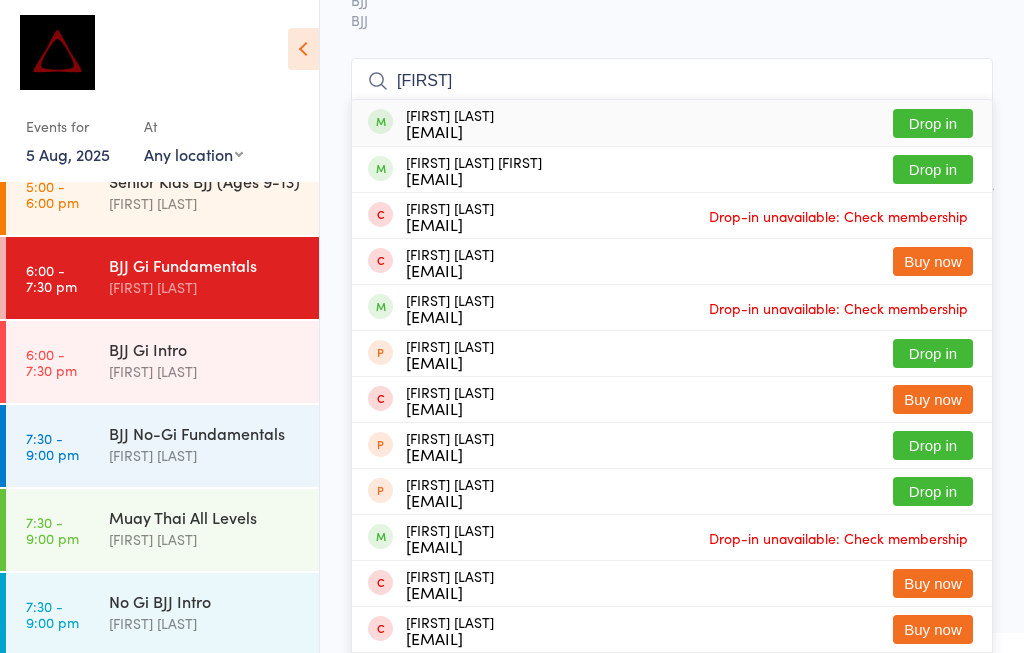 type on "[FIRST]" 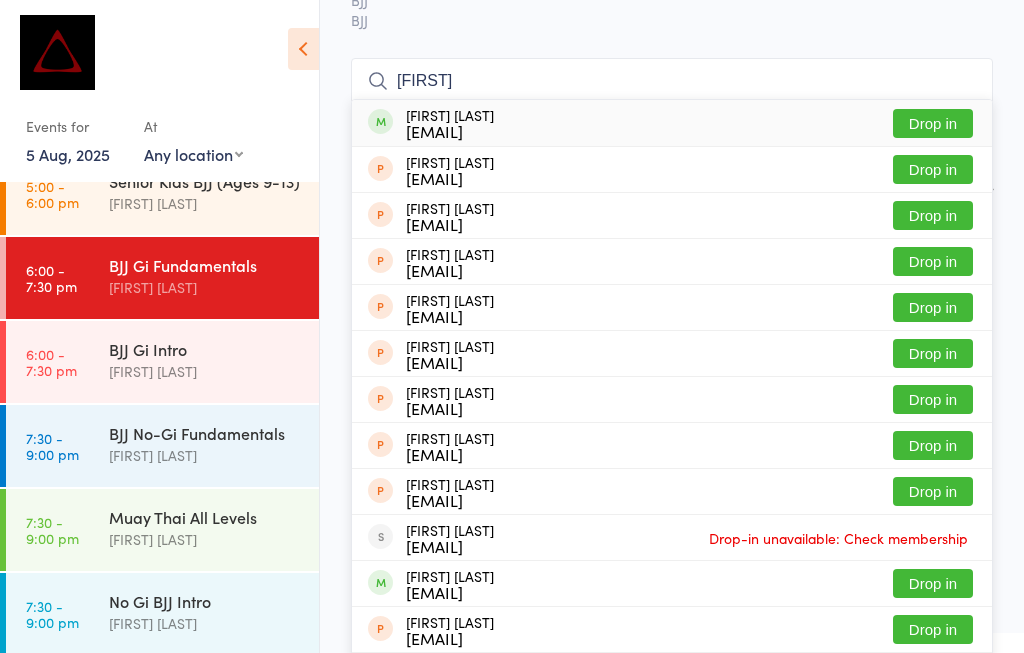 type on "[FIRST]" 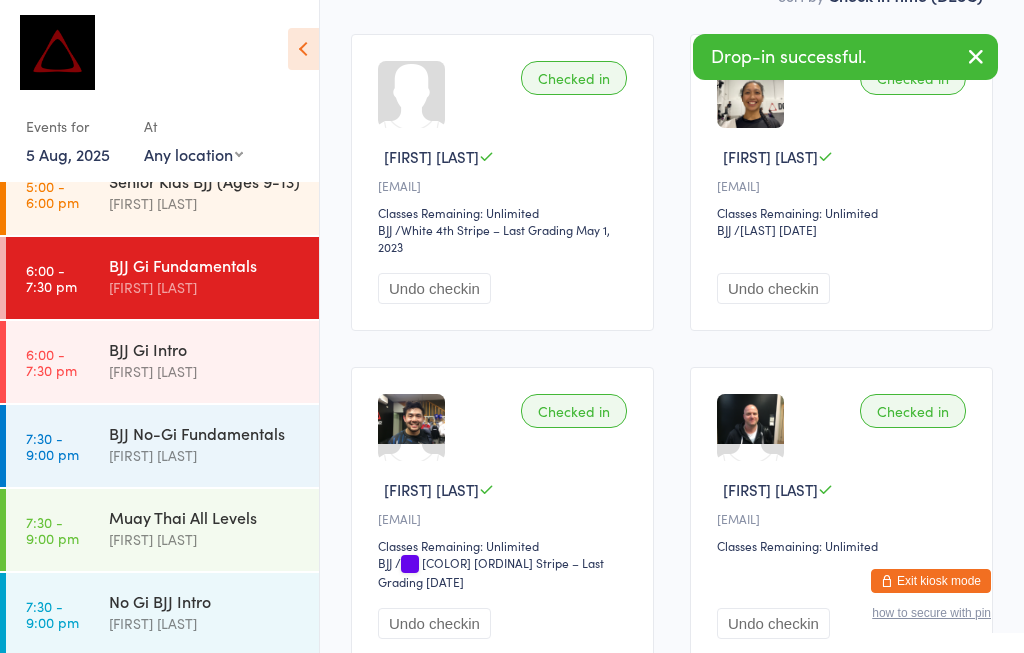 scroll, scrollTop: 303, scrollLeft: 0, axis: vertical 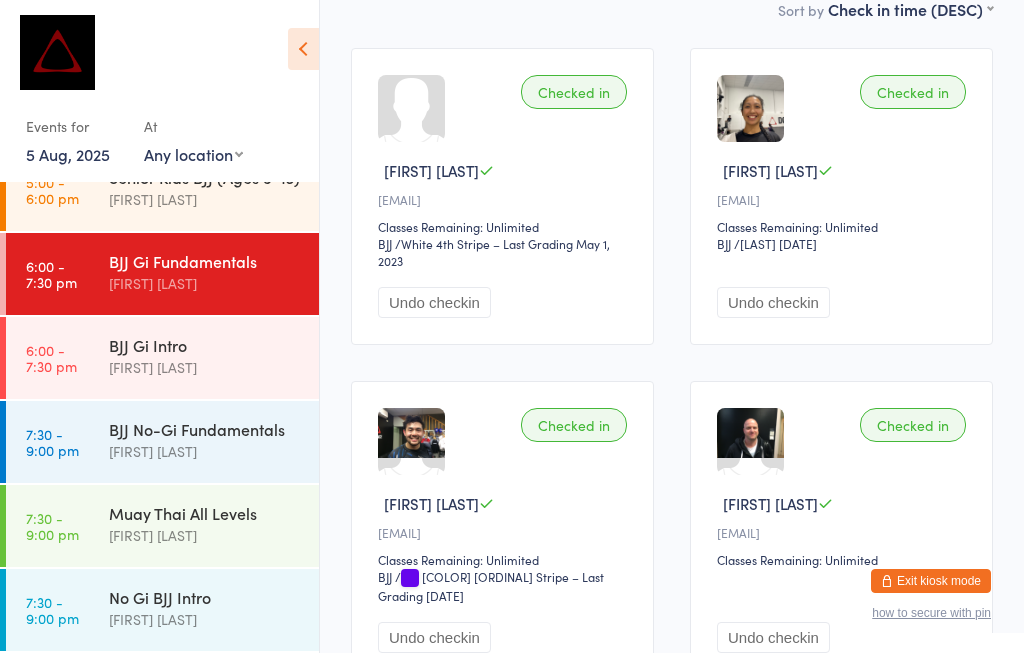 click on "[DISCIPLINE] [STYLE] [FIRST] [LAST]" at bounding box center [214, 440] 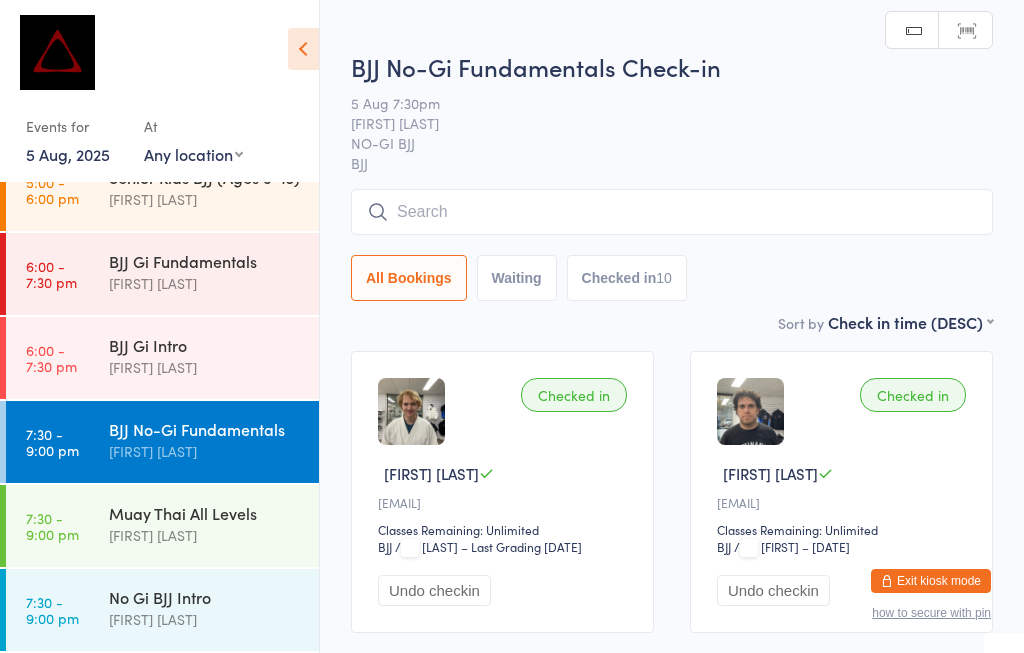 scroll, scrollTop: 0, scrollLeft: 0, axis: both 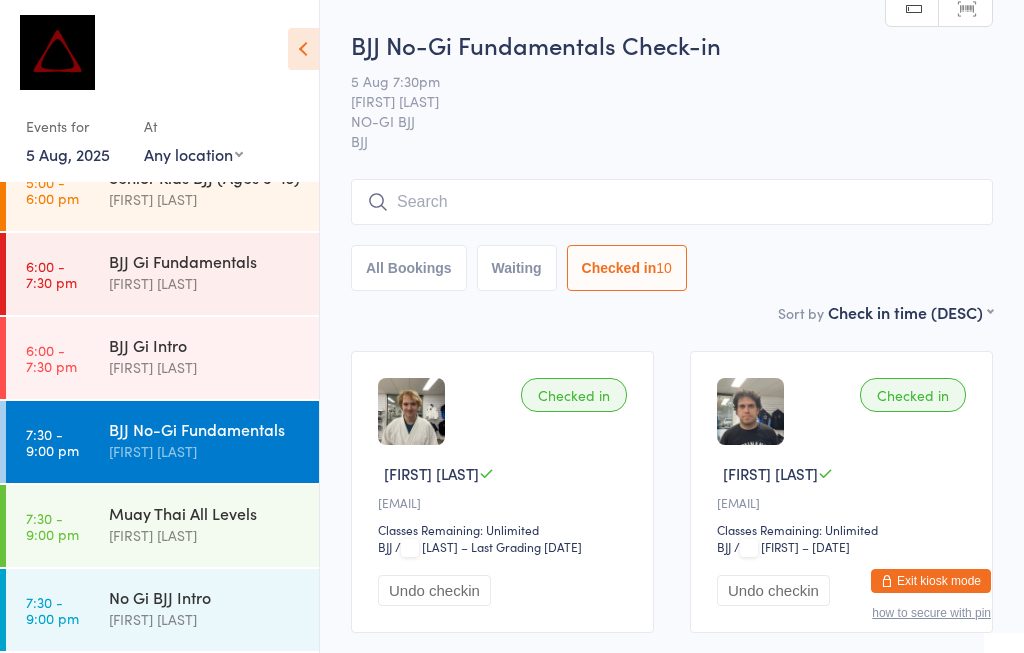 click on "All Bookings" at bounding box center [409, 268] 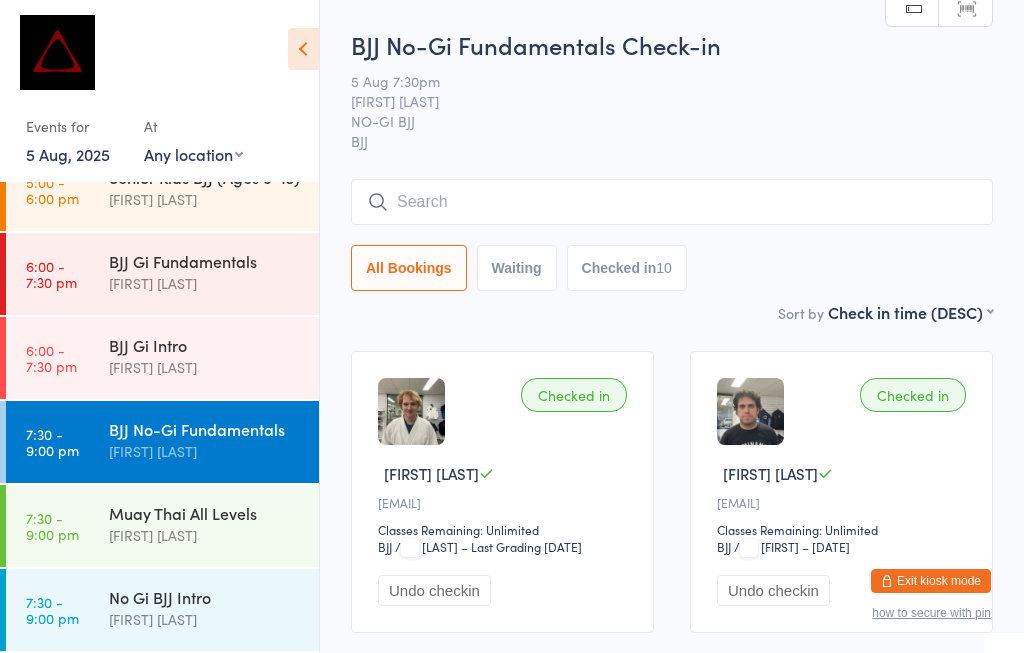 click at bounding box center (672, 202) 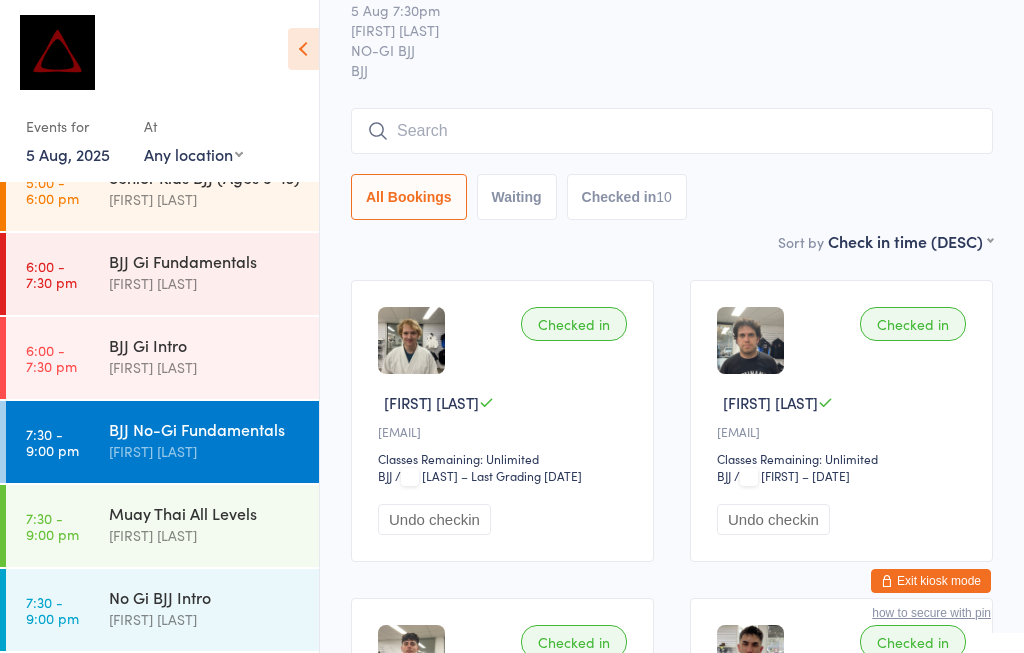 scroll, scrollTop: 181, scrollLeft: 0, axis: vertical 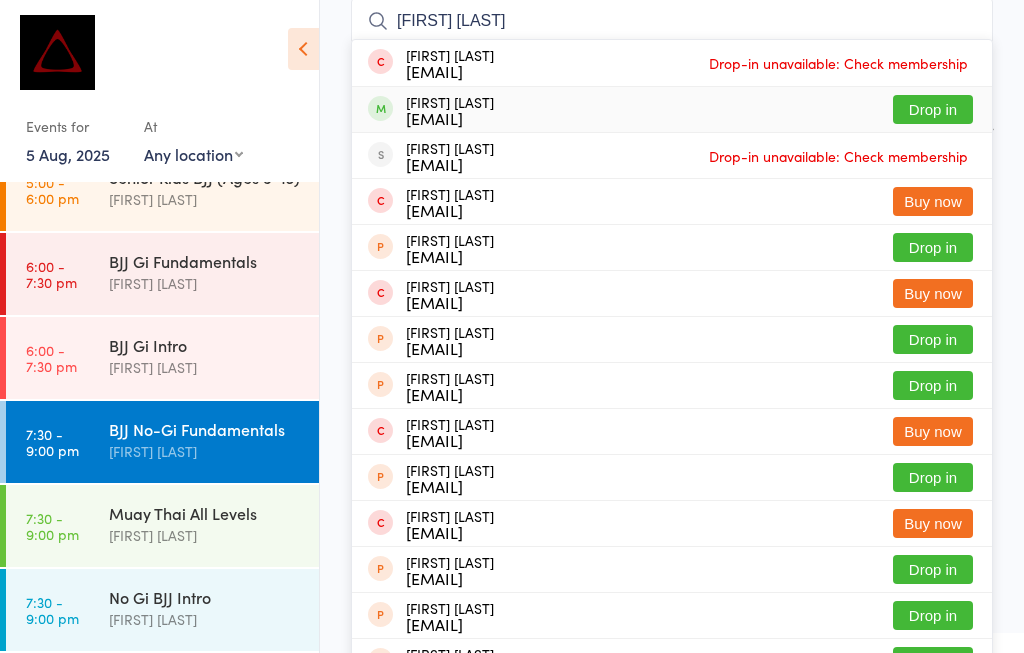 type on "[FIRST] [LAST]" 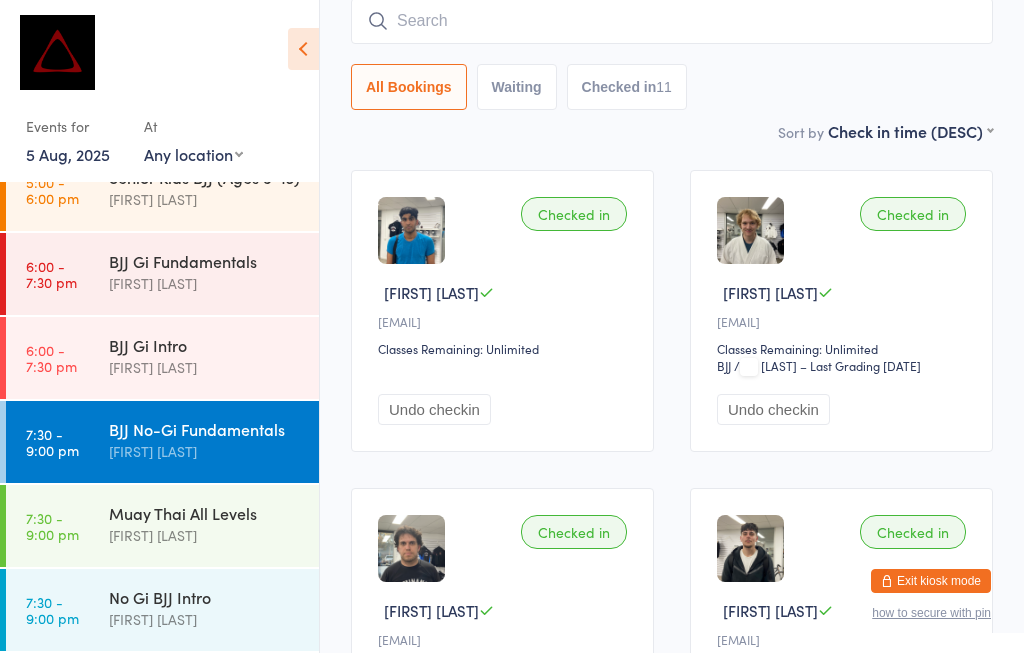 click at bounding box center [672, 21] 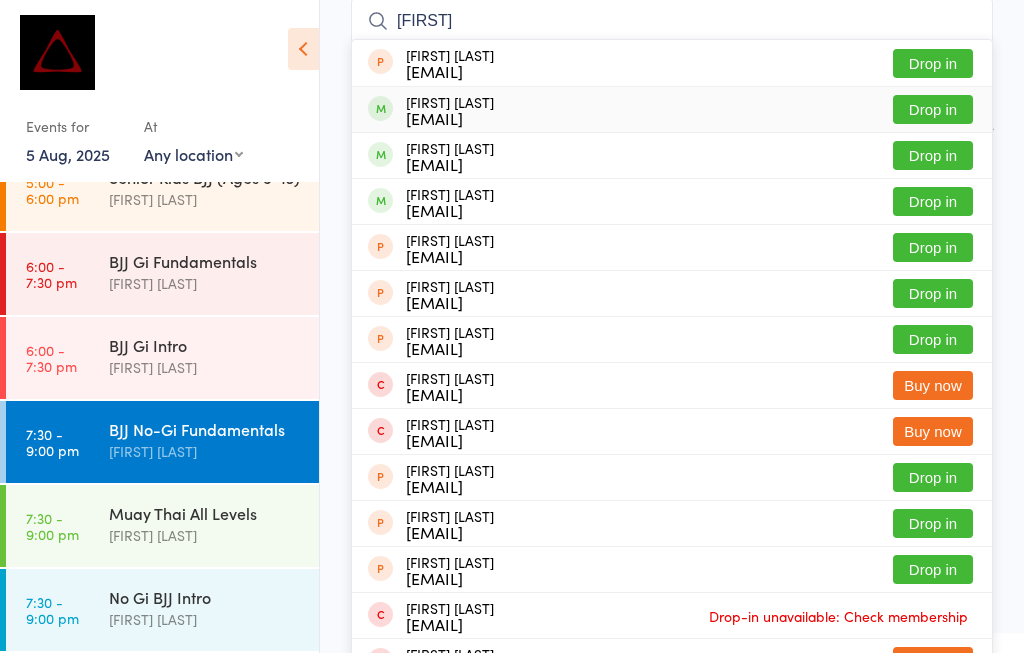 type on "[FIRST]" 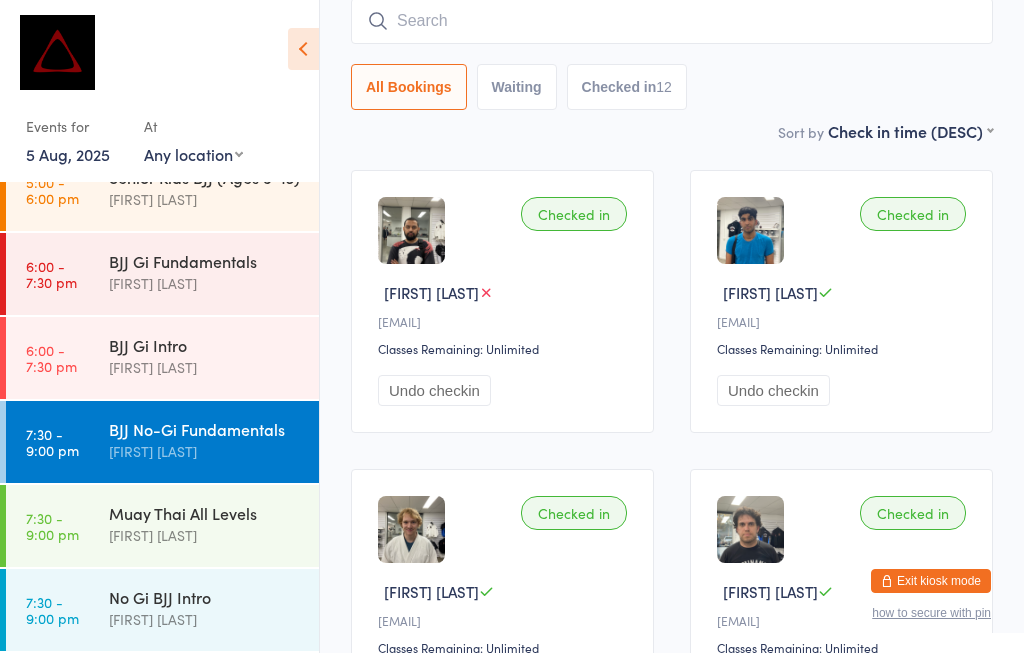 click on "[FIRST] [LAST]" at bounding box center (214, 272) 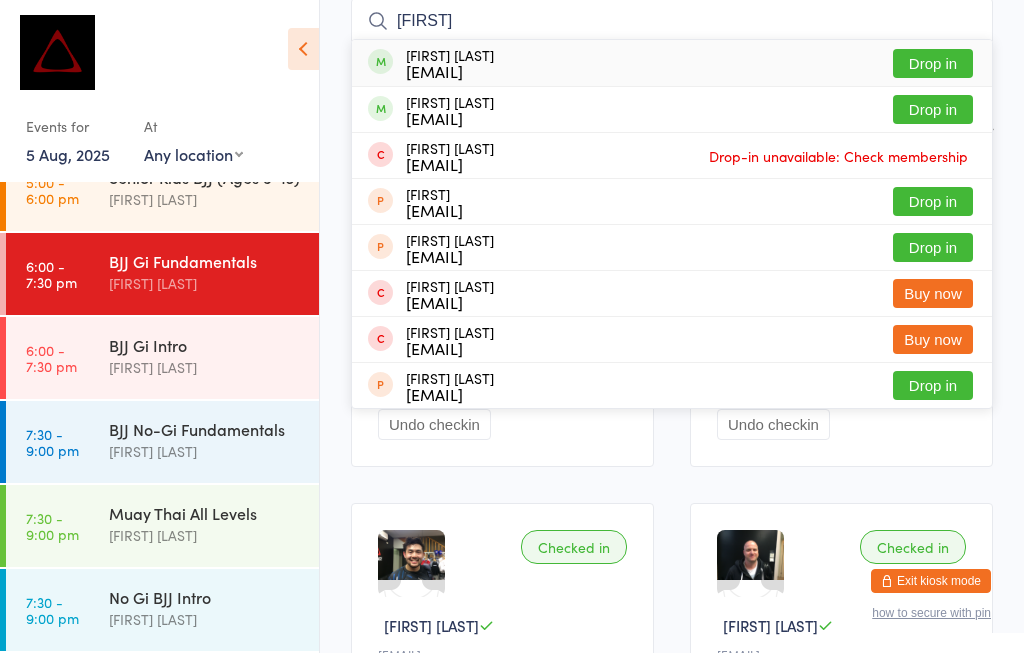type on "[FIRST]" 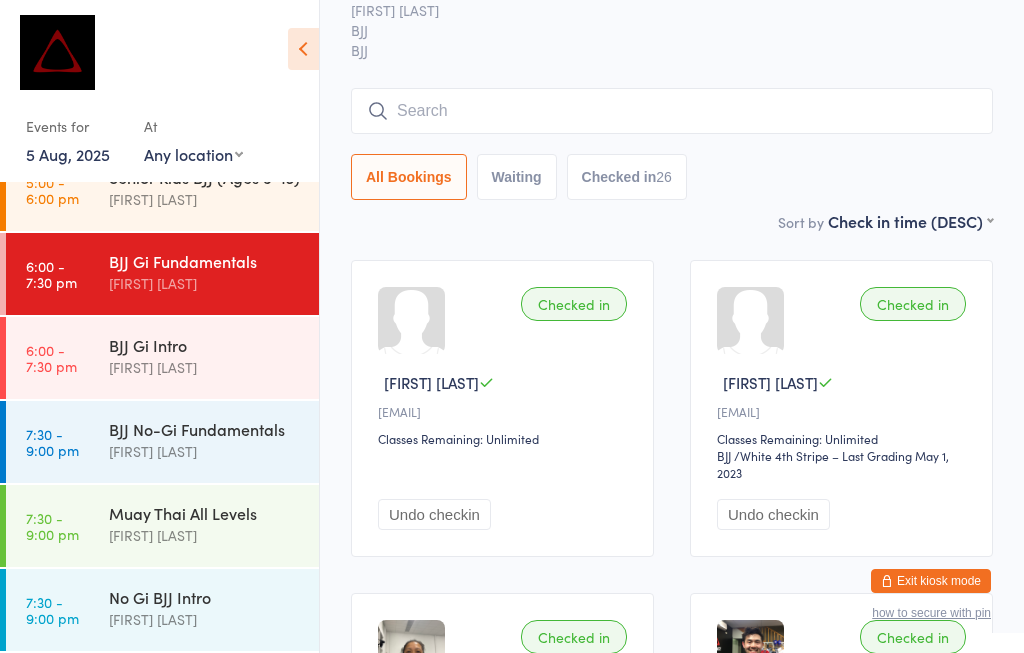 scroll, scrollTop: 93, scrollLeft: 0, axis: vertical 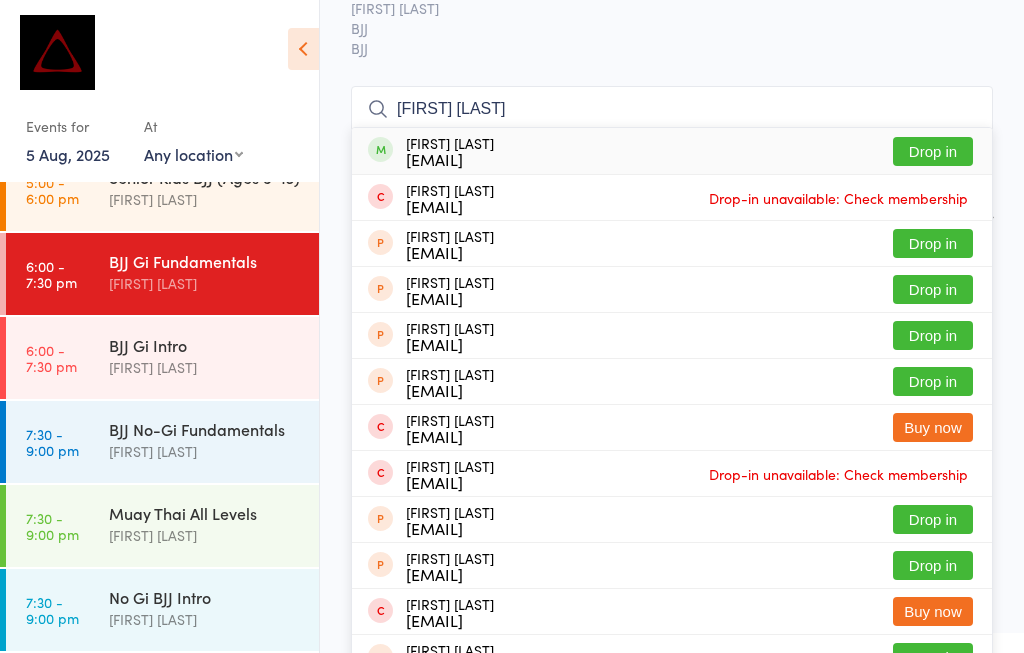 type on "[FIRST] [LAST]" 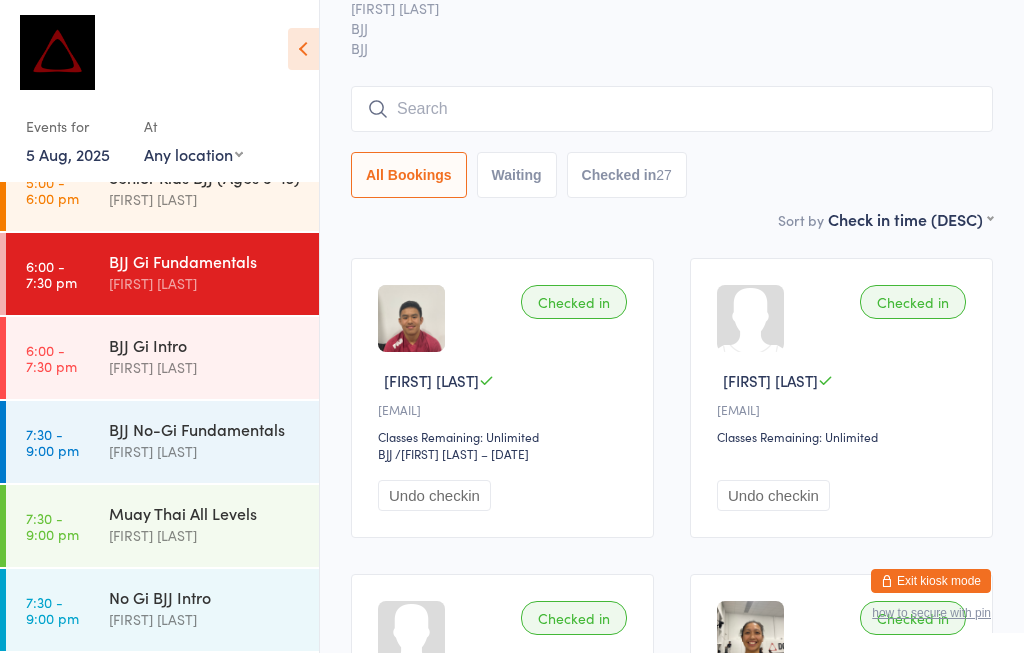 scroll, scrollTop: 193, scrollLeft: 0, axis: vertical 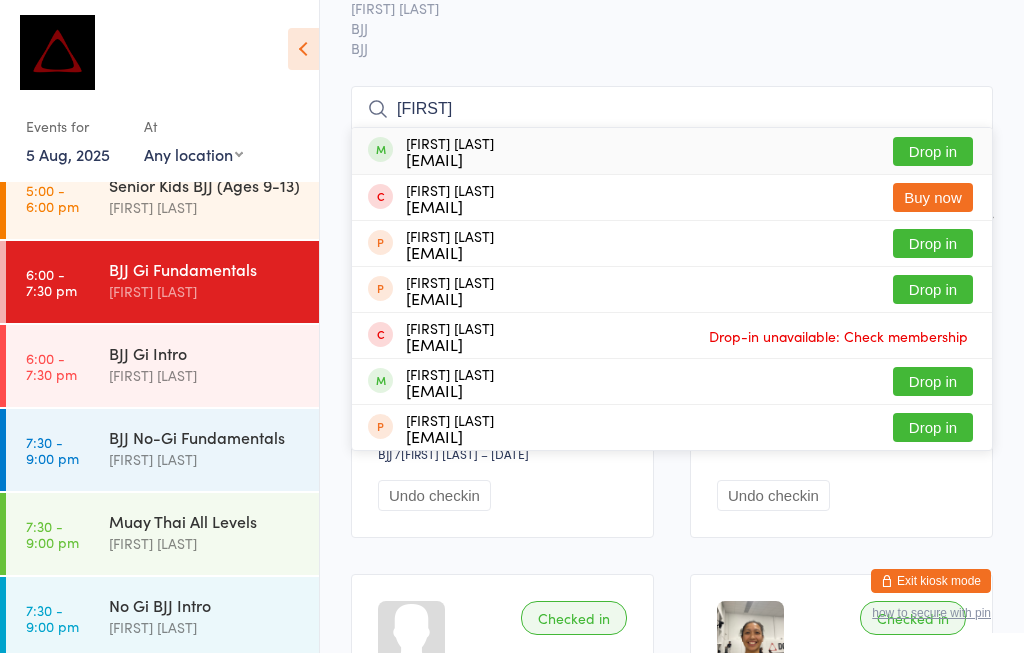 type on "[FIRST]" 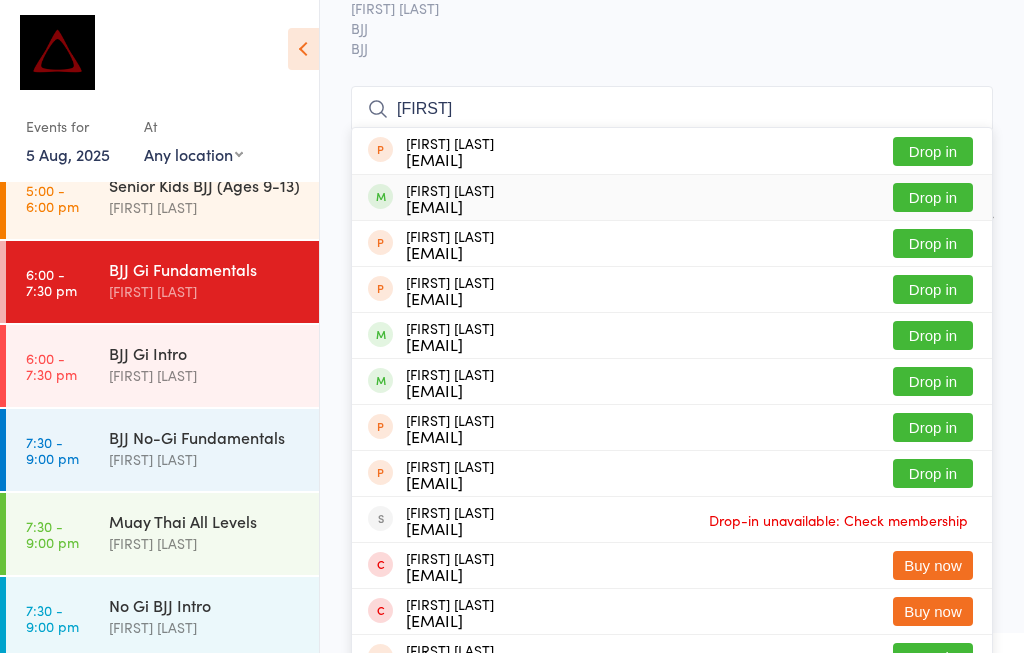 type on "[FIRST]" 